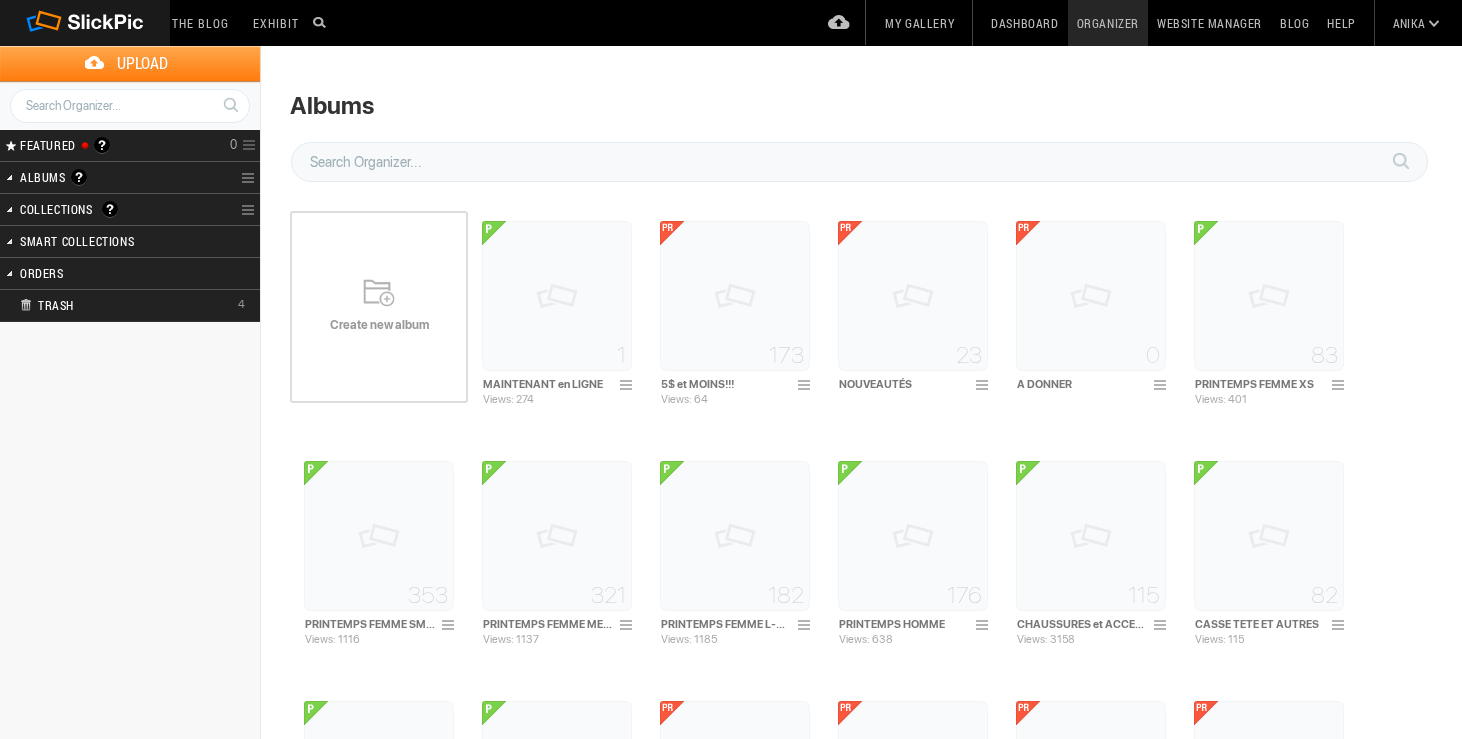 scroll, scrollTop: 0, scrollLeft: 0, axis: both 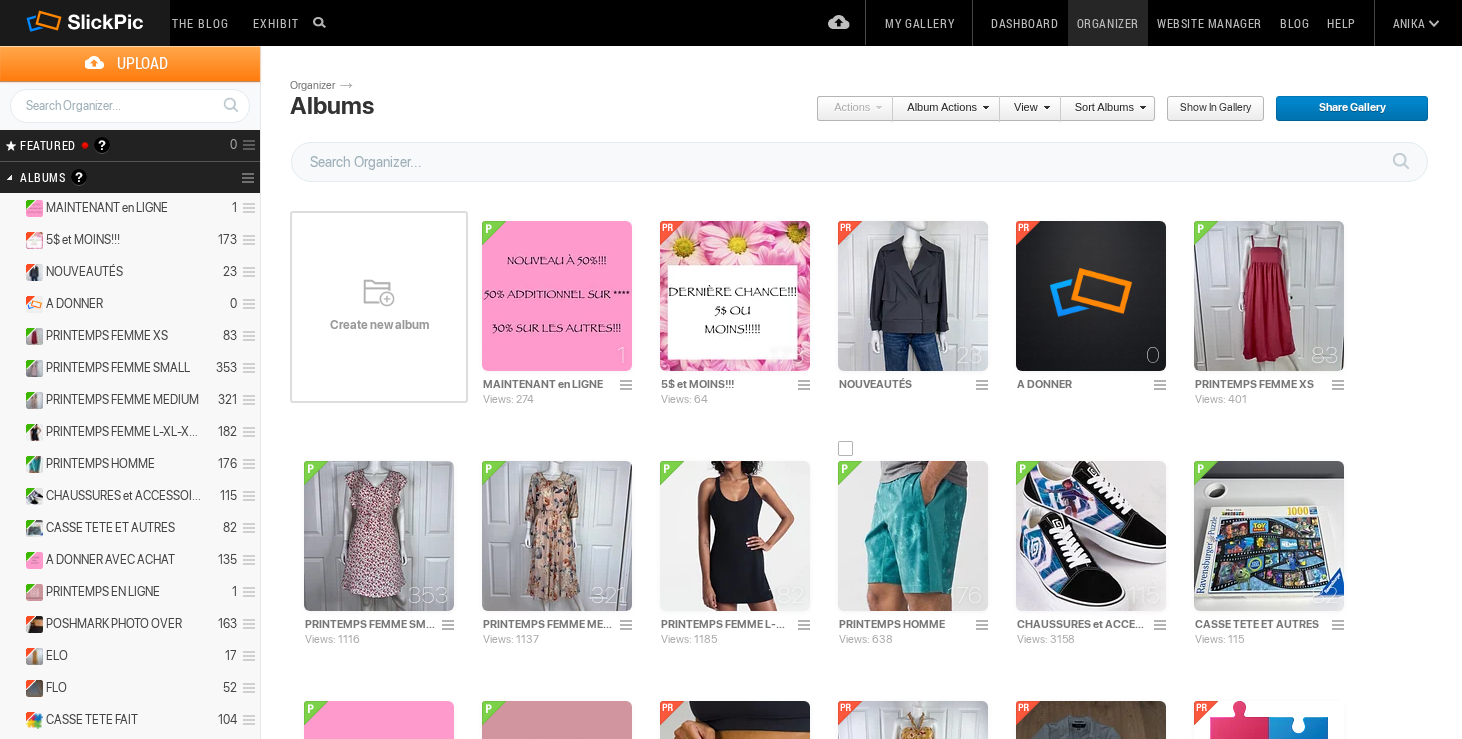 click at bounding box center (913, 536) 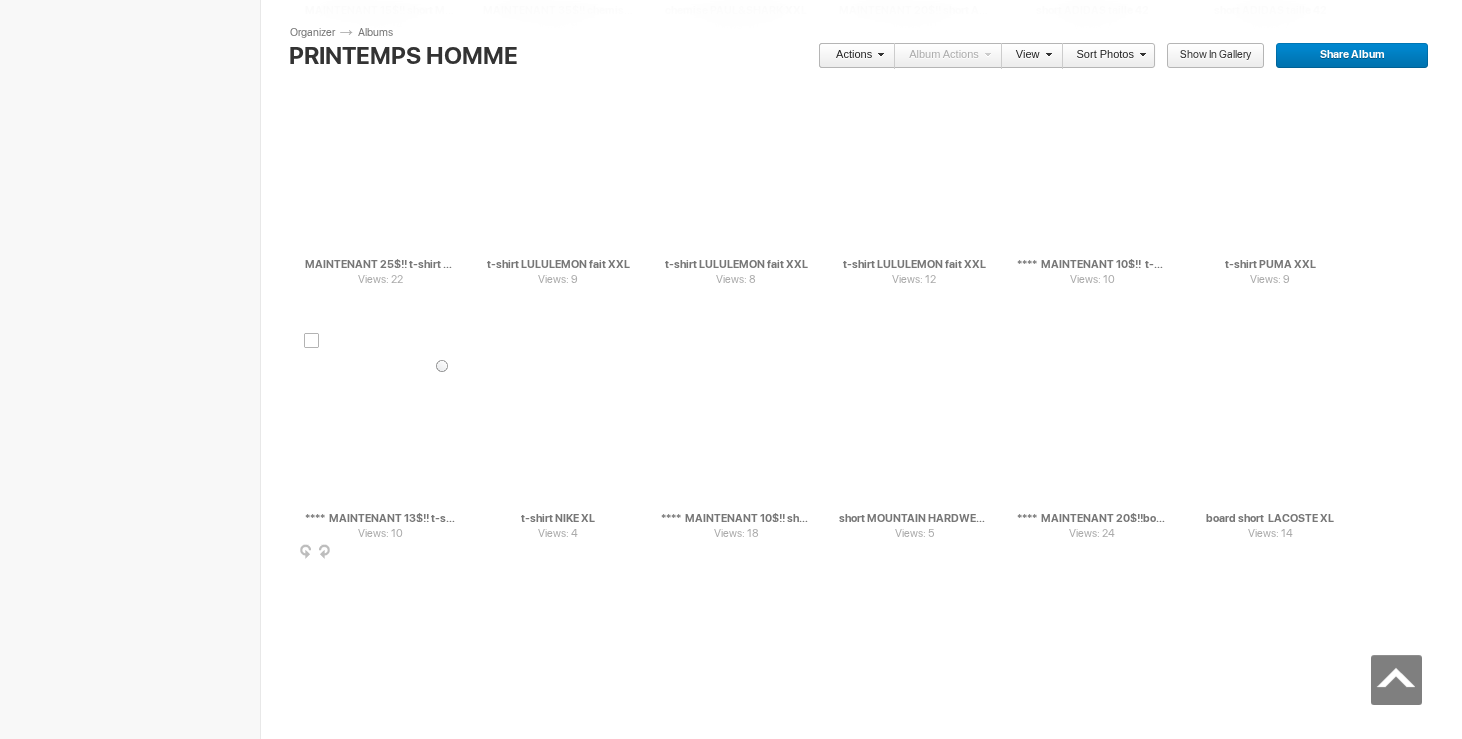scroll, scrollTop: 6862, scrollLeft: 0, axis: vertical 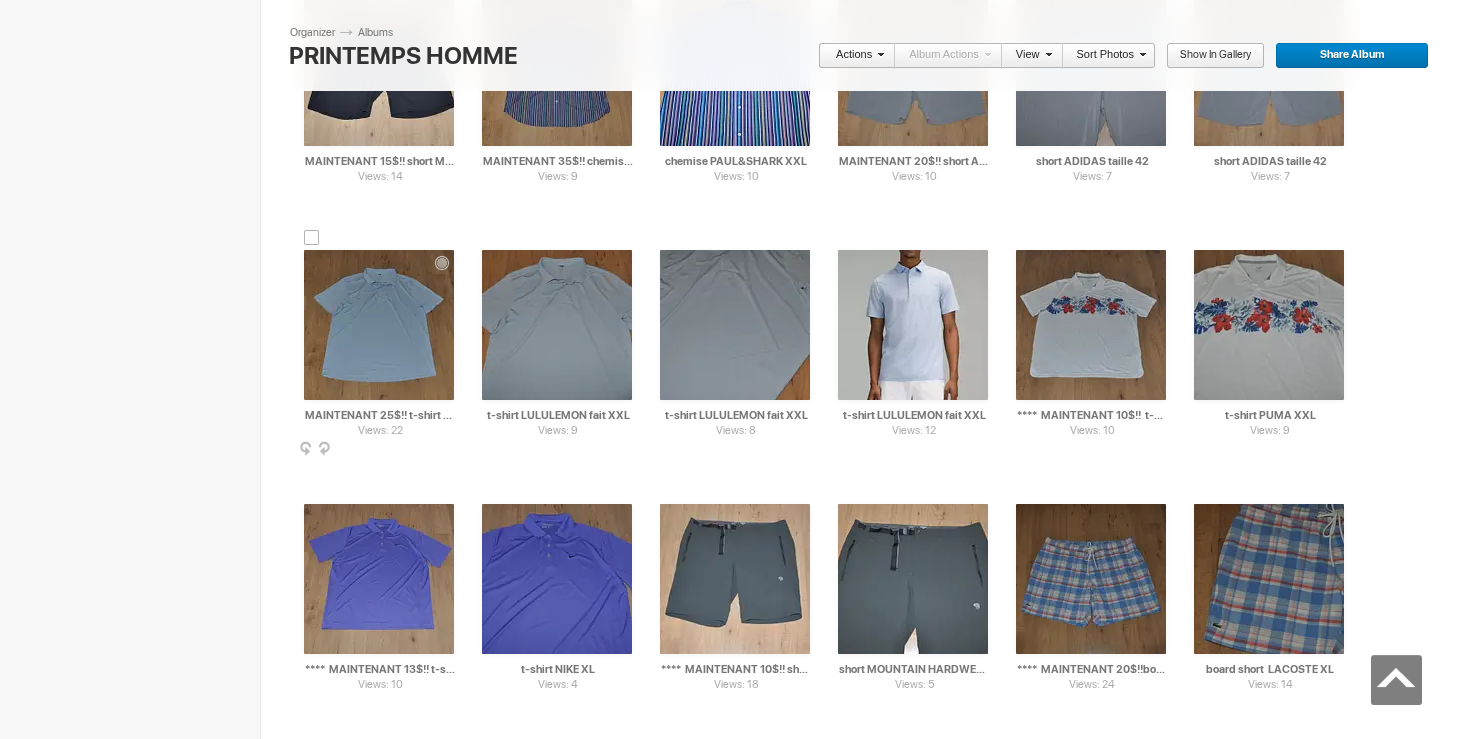 click at bounding box center (379, 325) 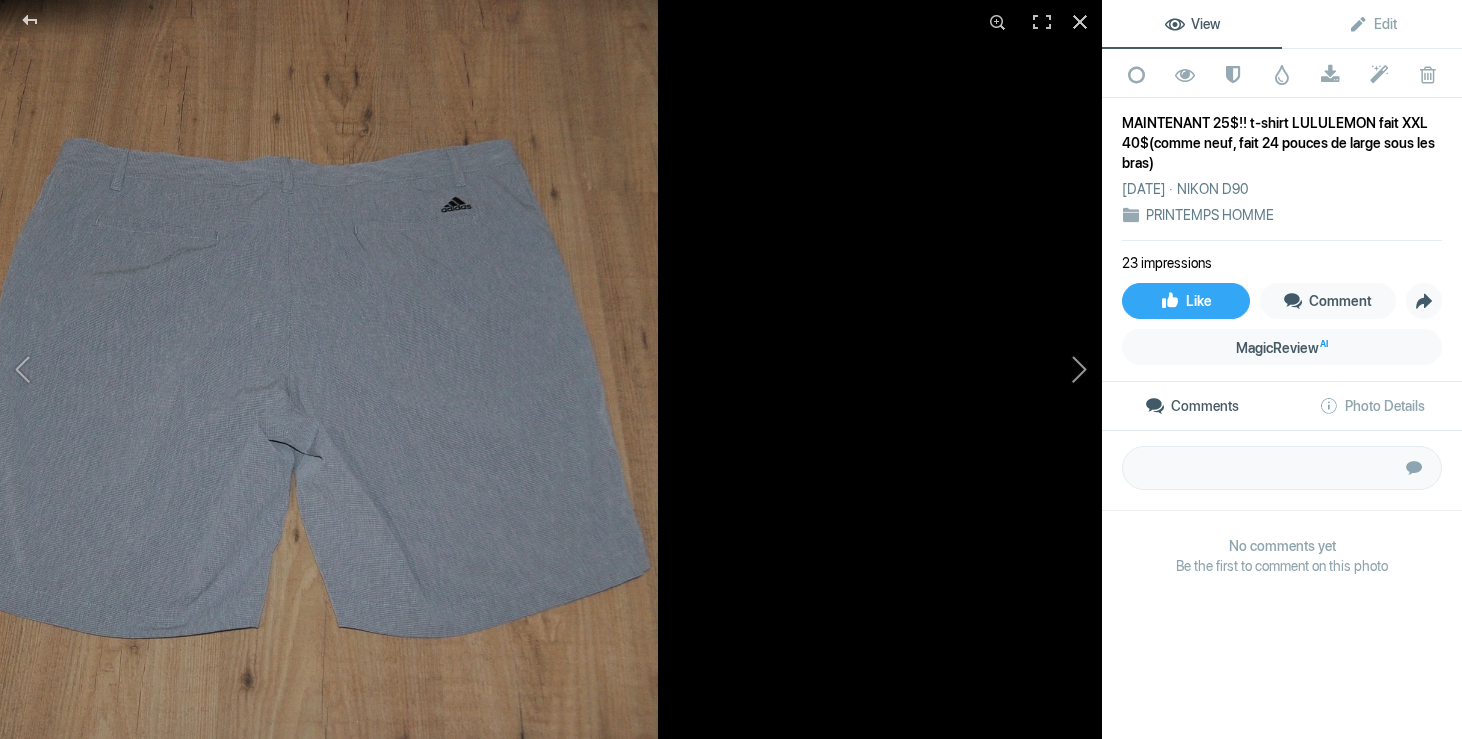 click 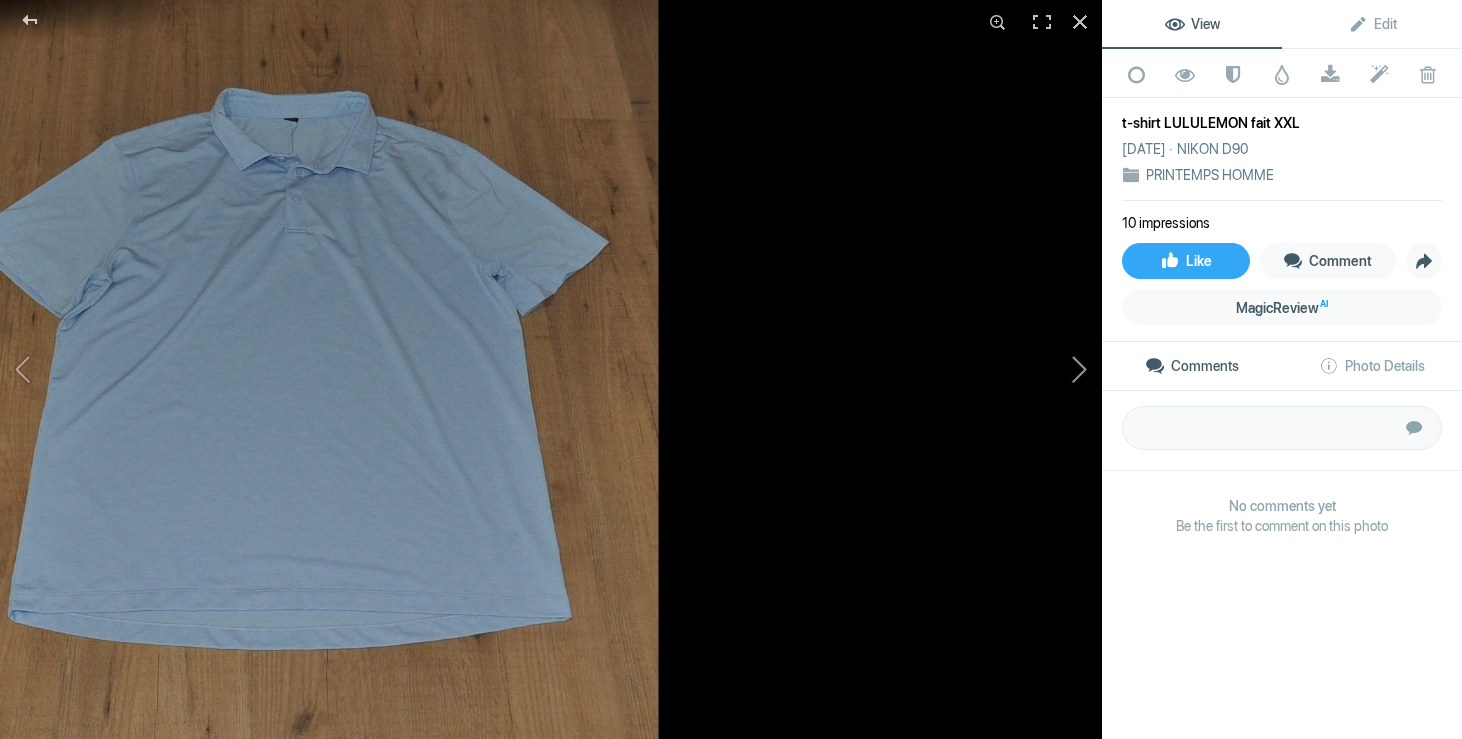 click 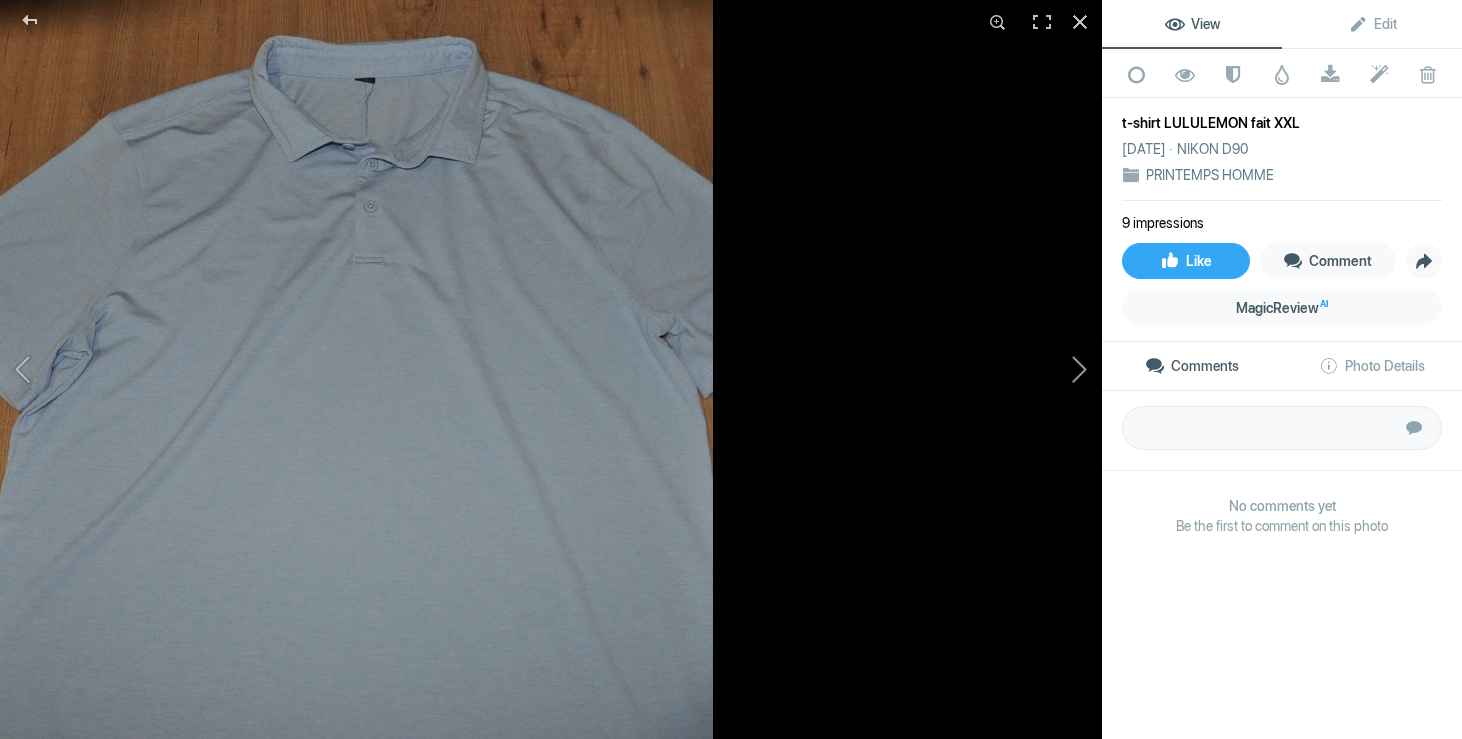 click 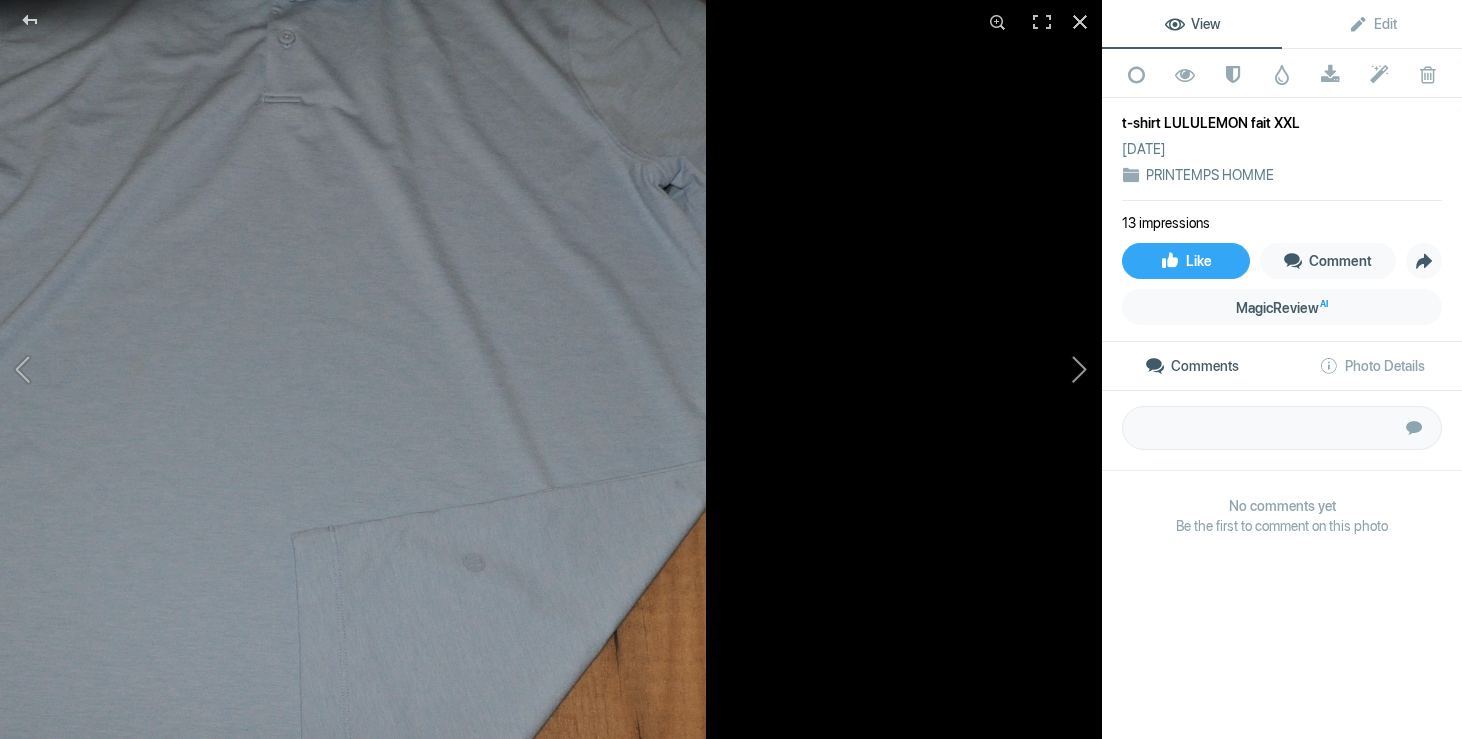 click 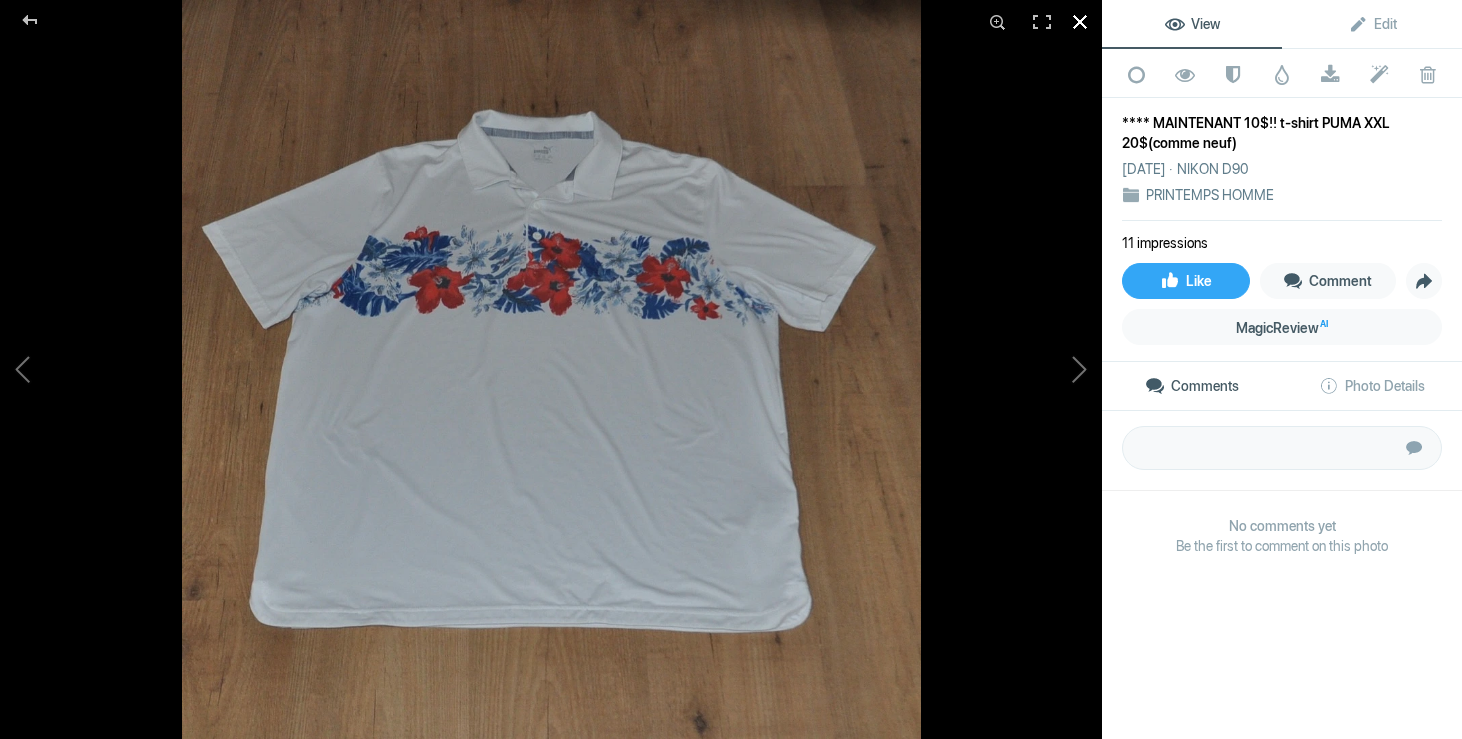 click 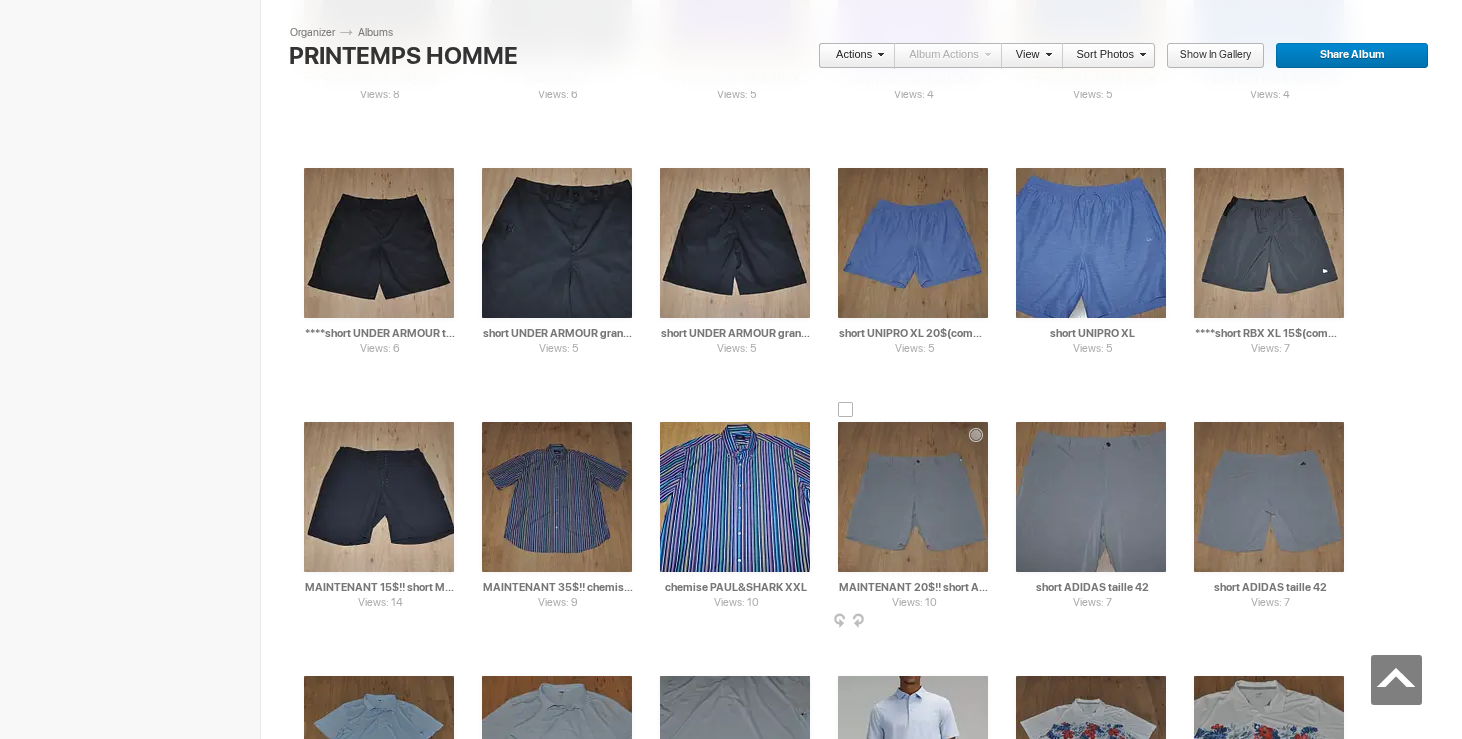 scroll, scrollTop: 6431, scrollLeft: 0, axis: vertical 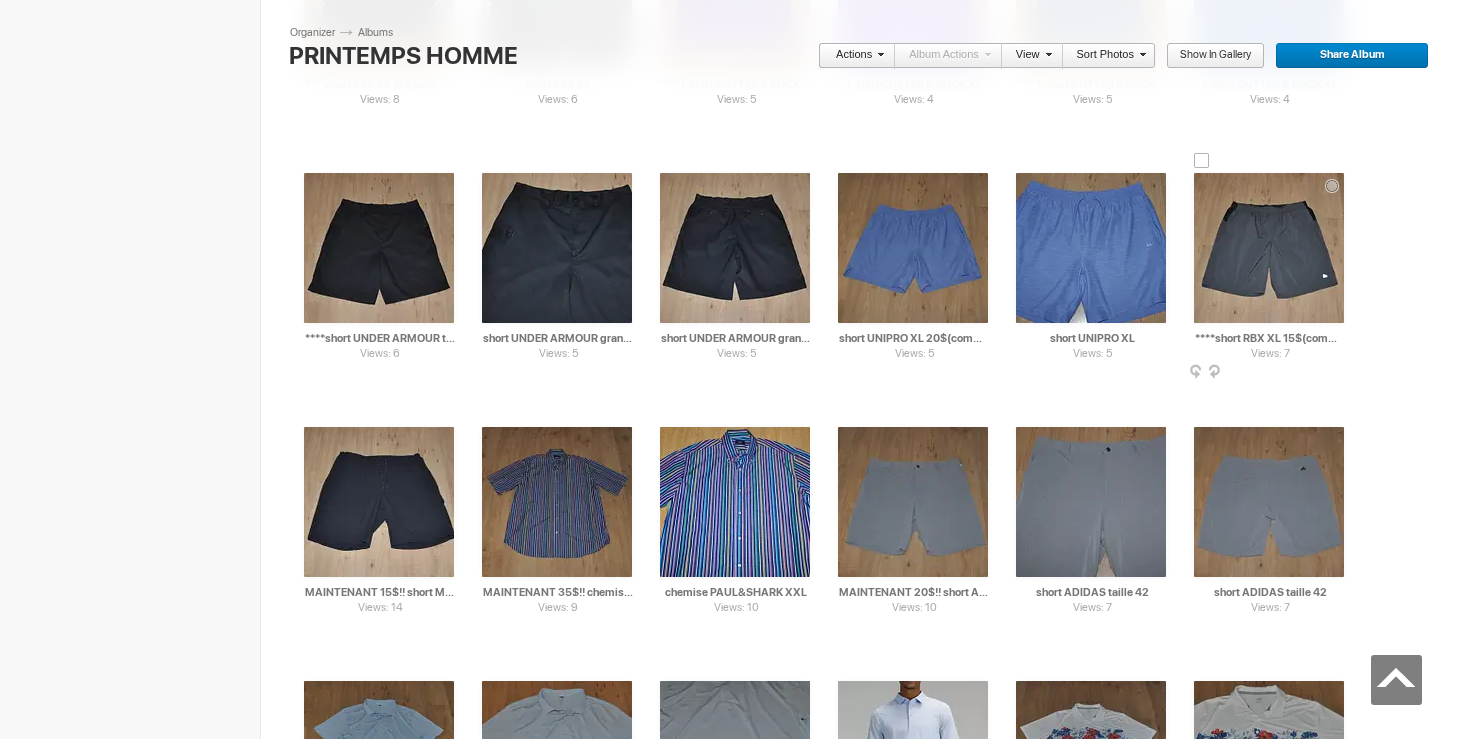 click at bounding box center [1269, 248] 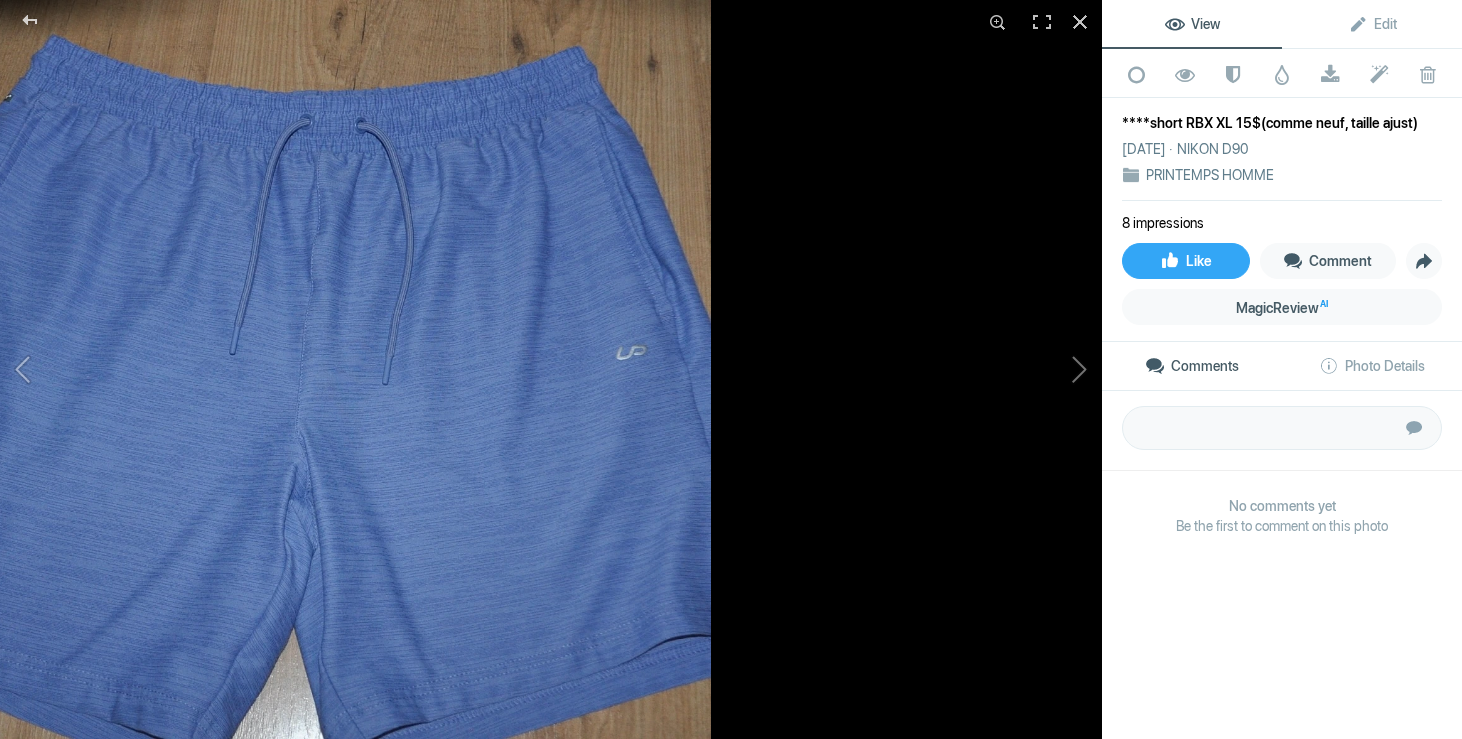 click 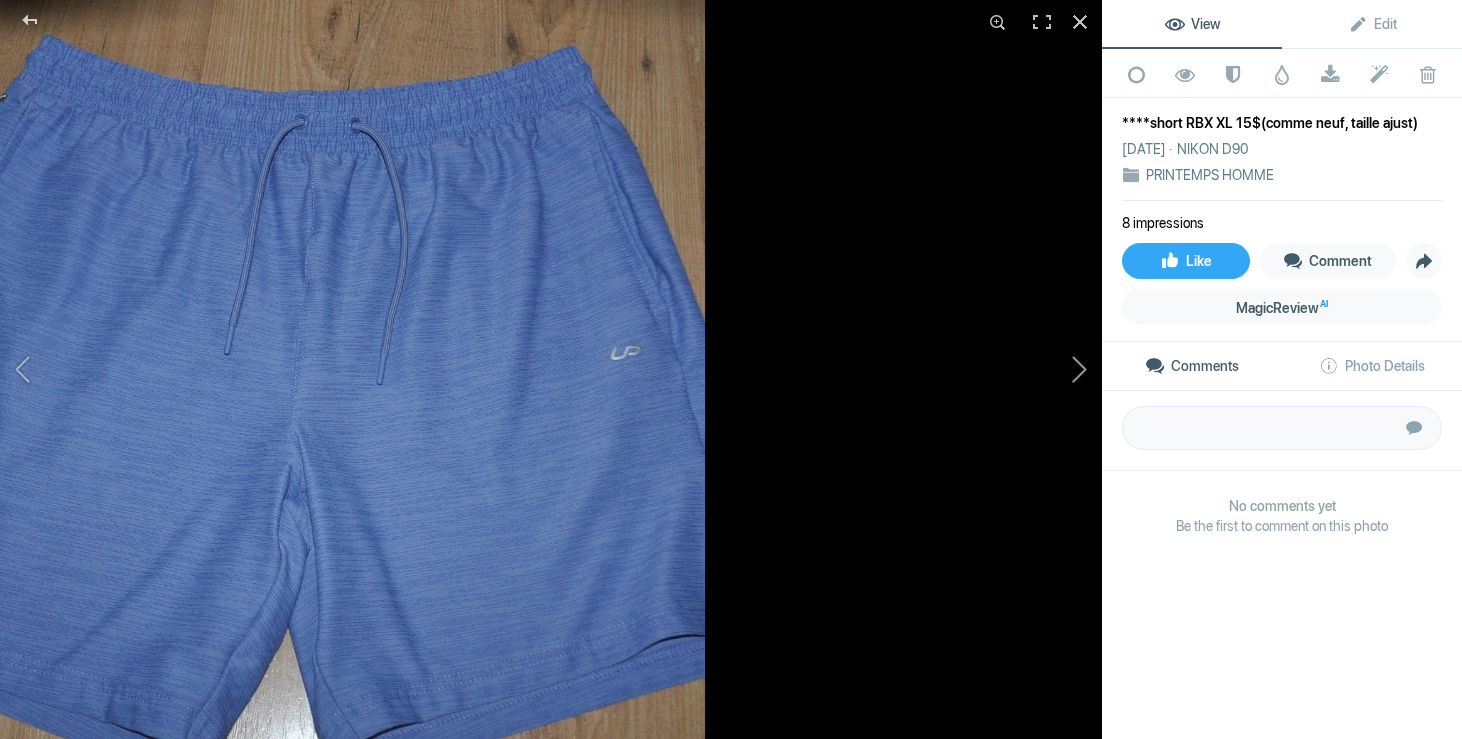 click 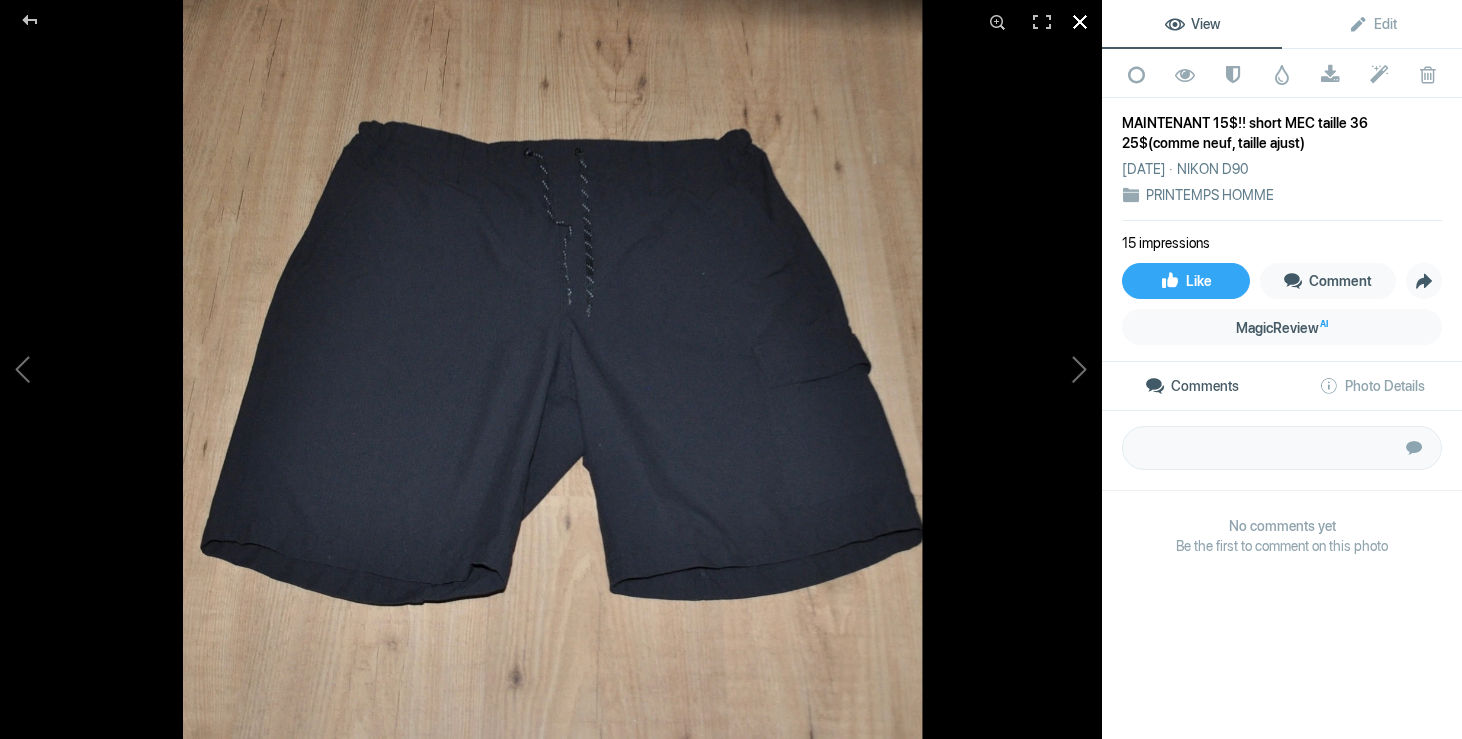 click 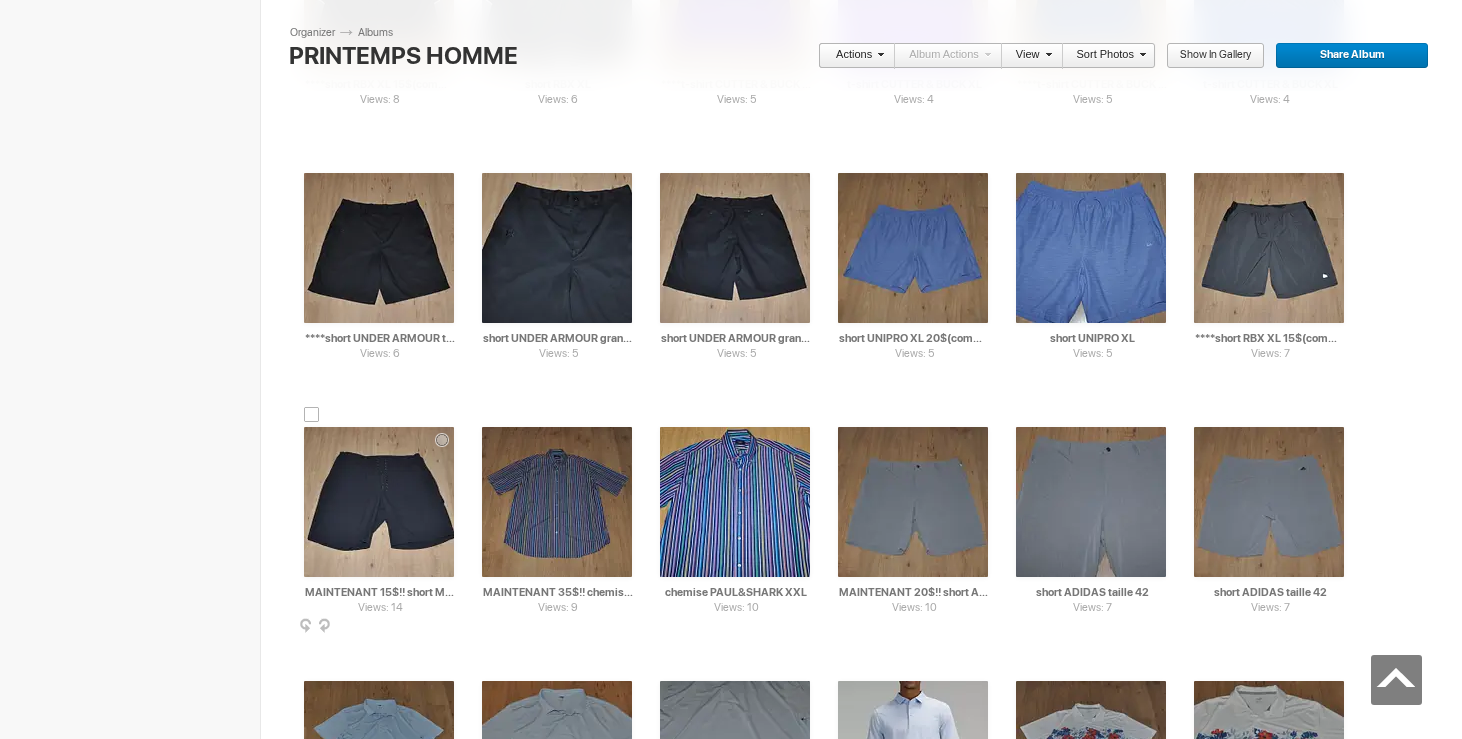 click at bounding box center [379, 502] 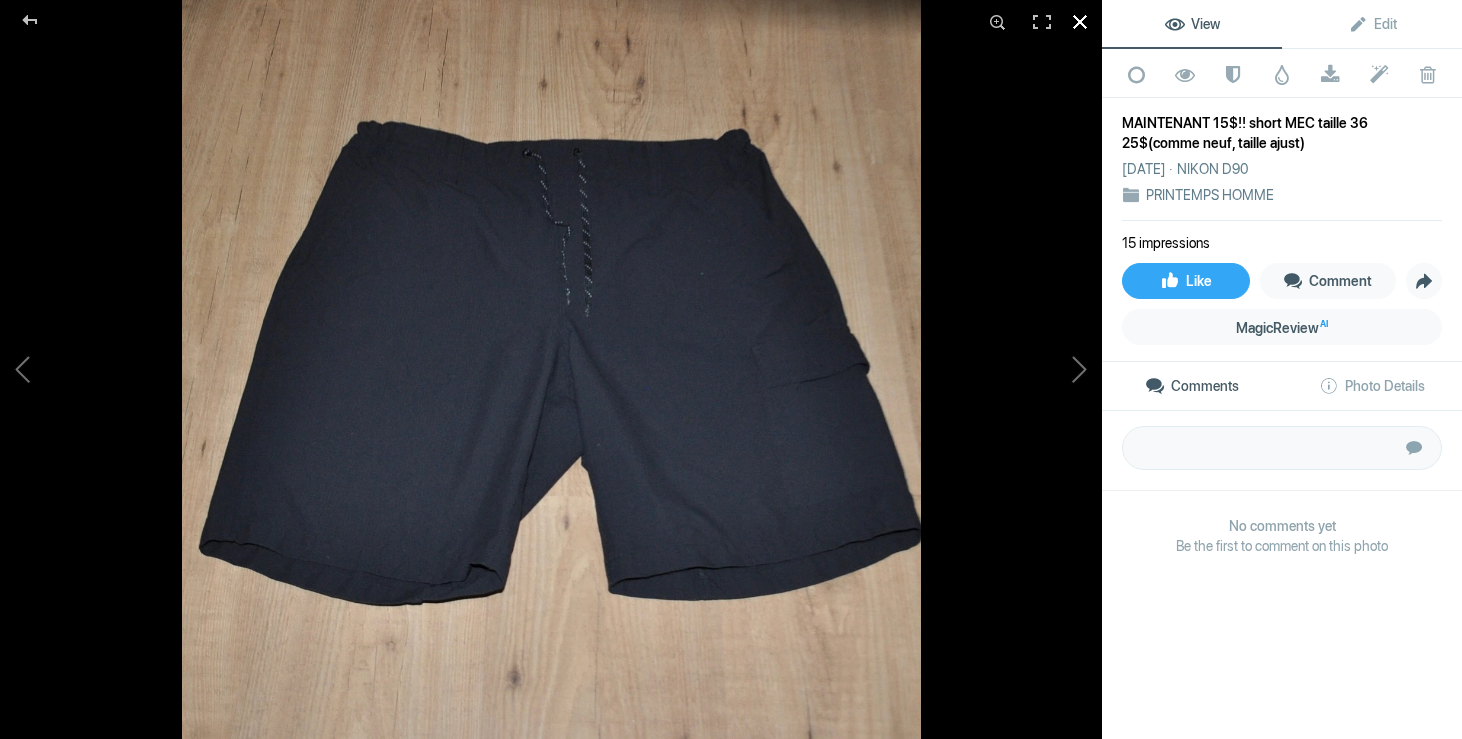 click 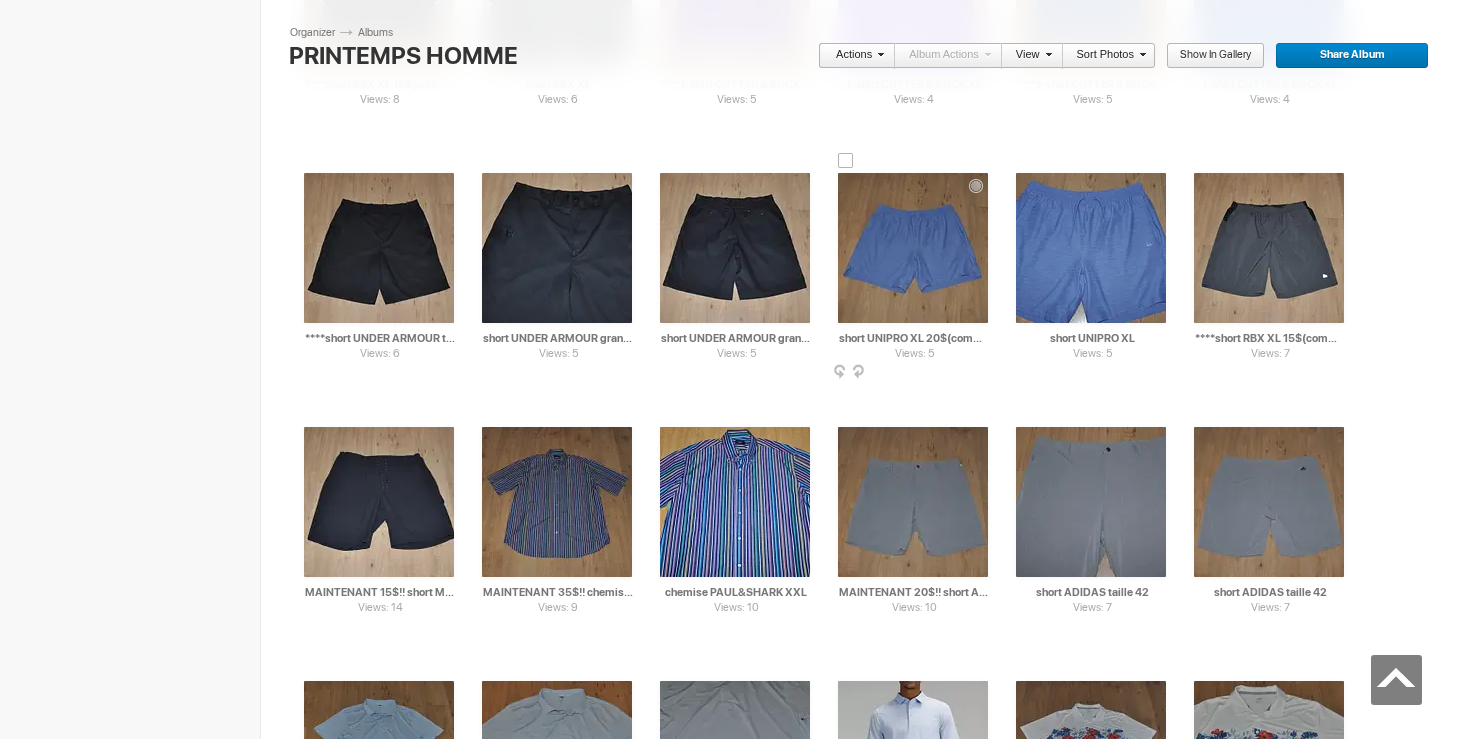 click at bounding box center (913, 248) 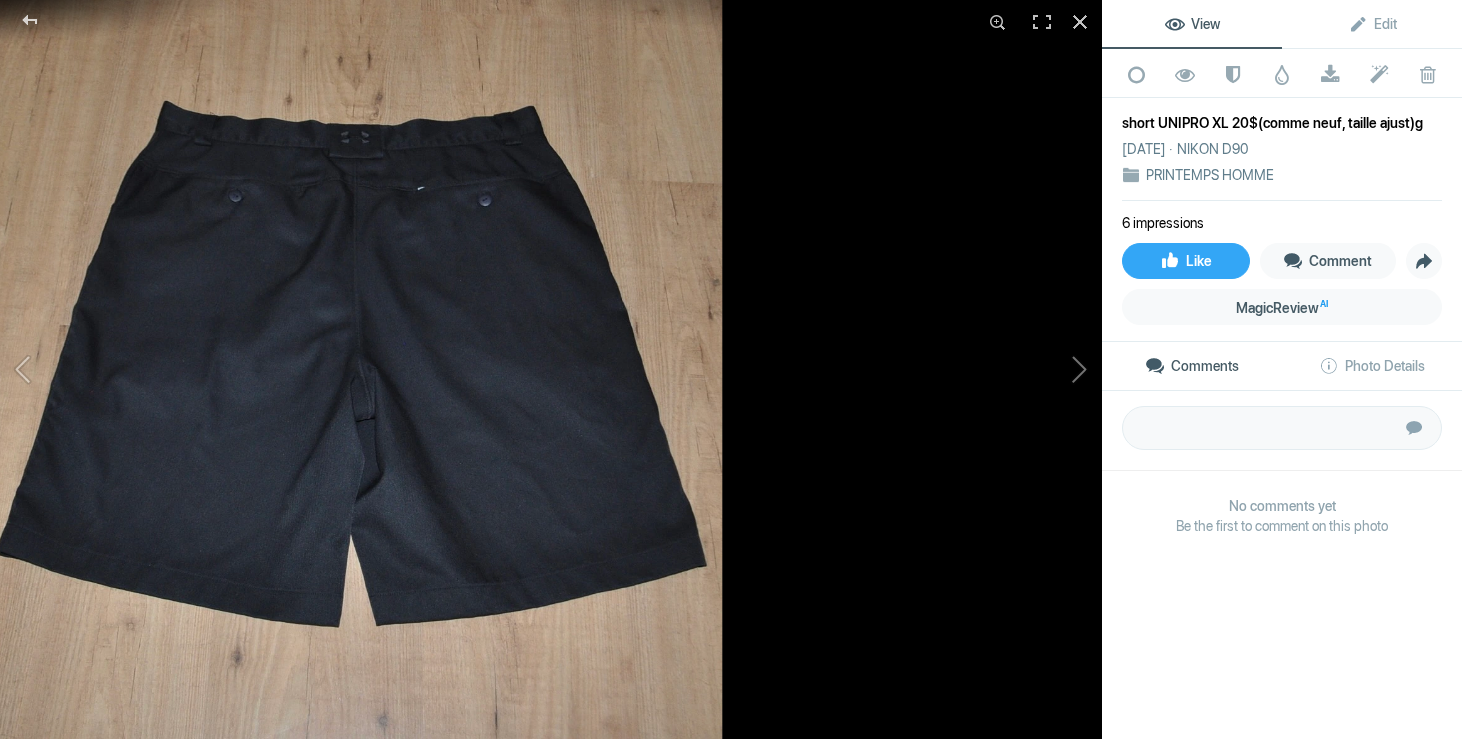 click 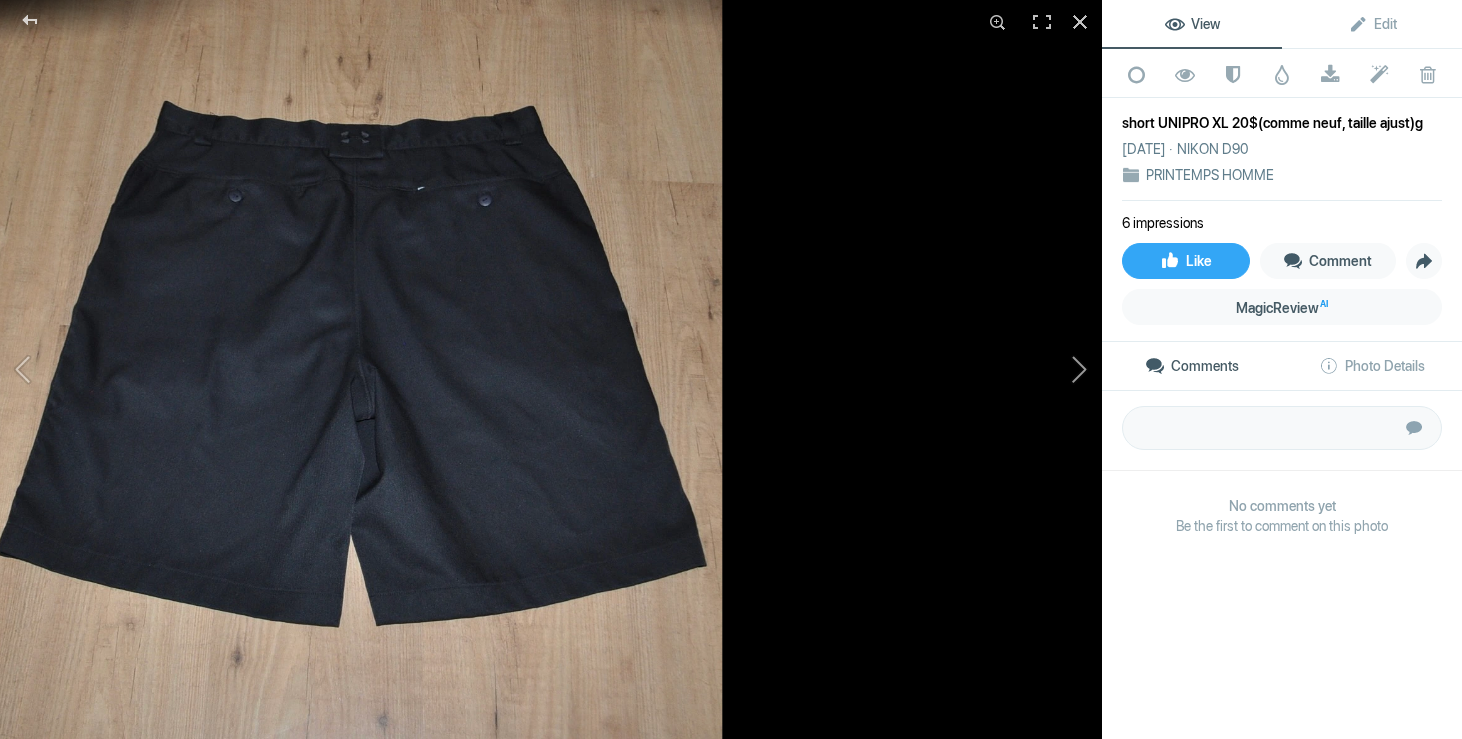 click 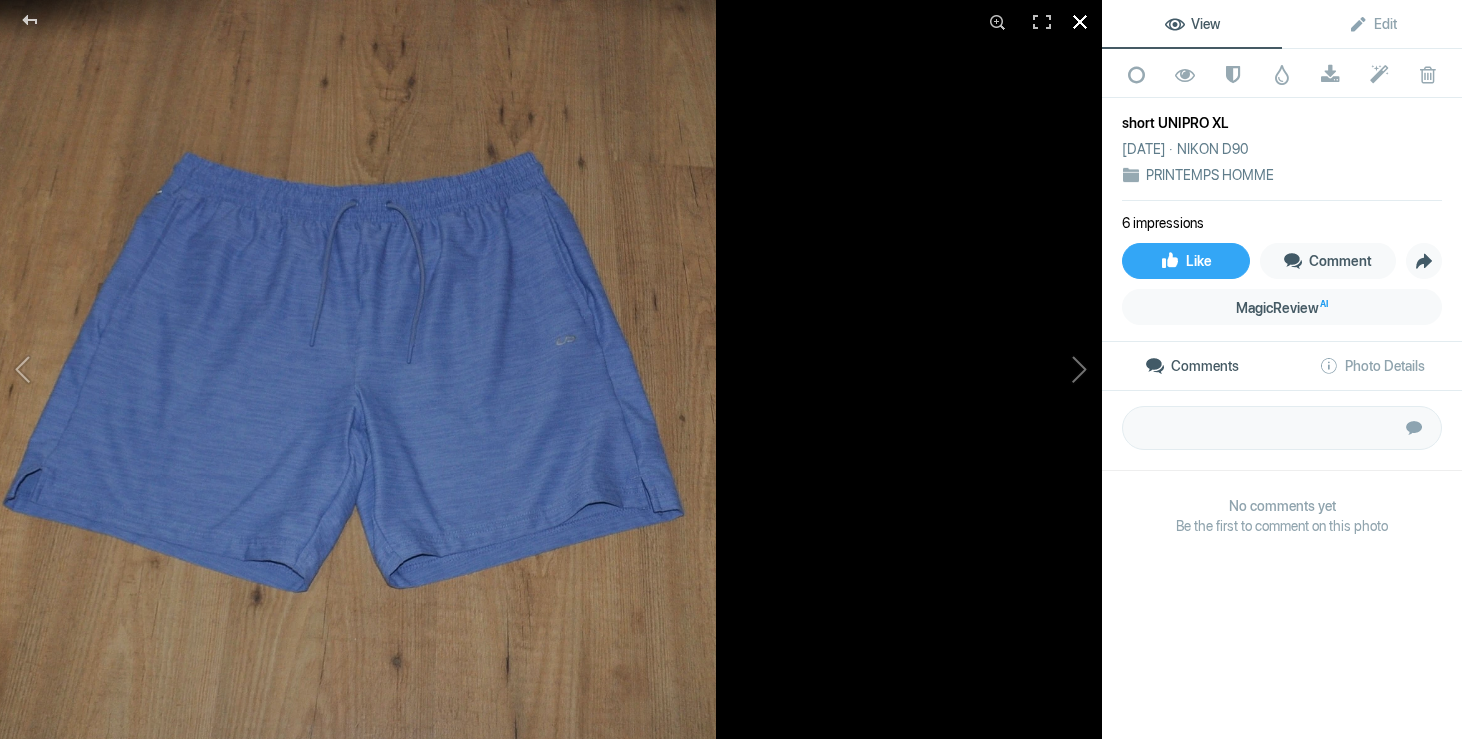 click 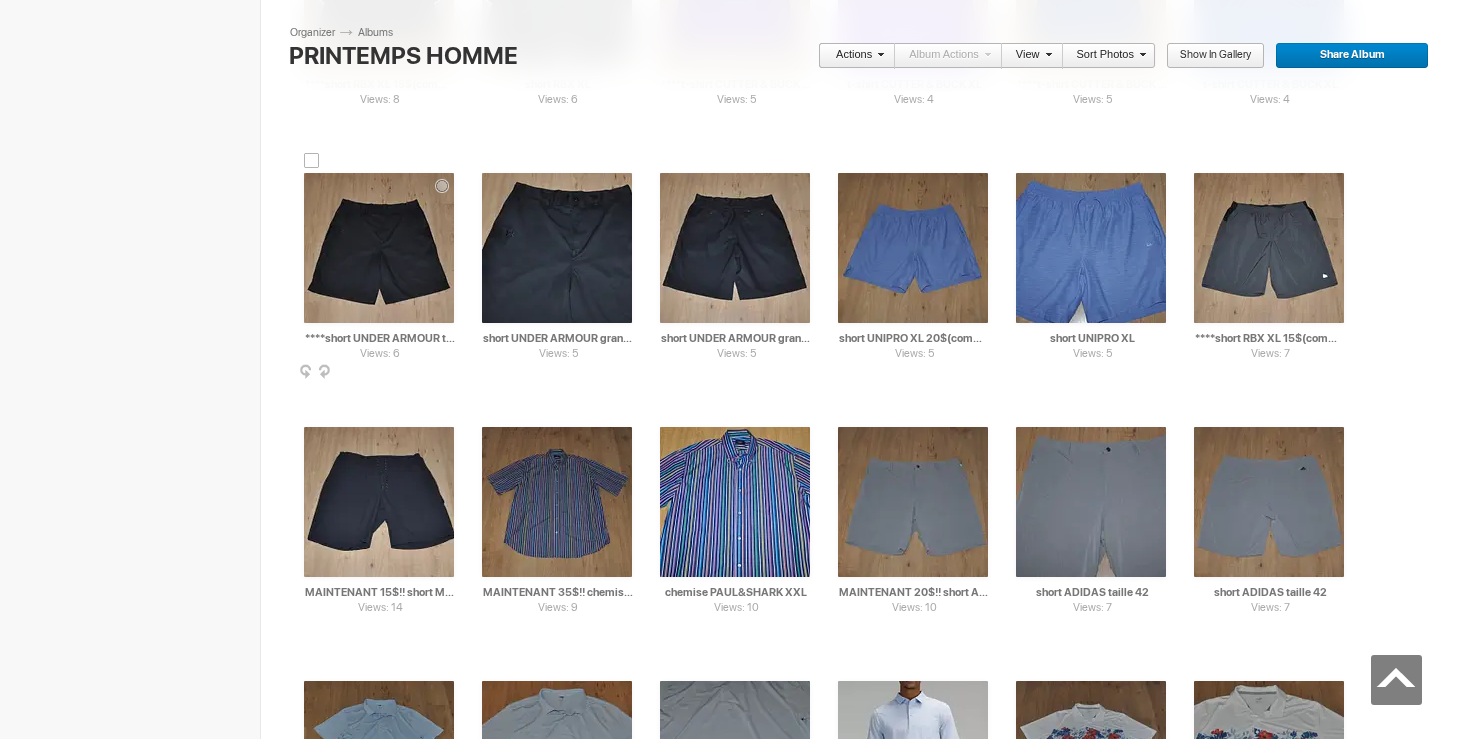 click at bounding box center (379, 248) 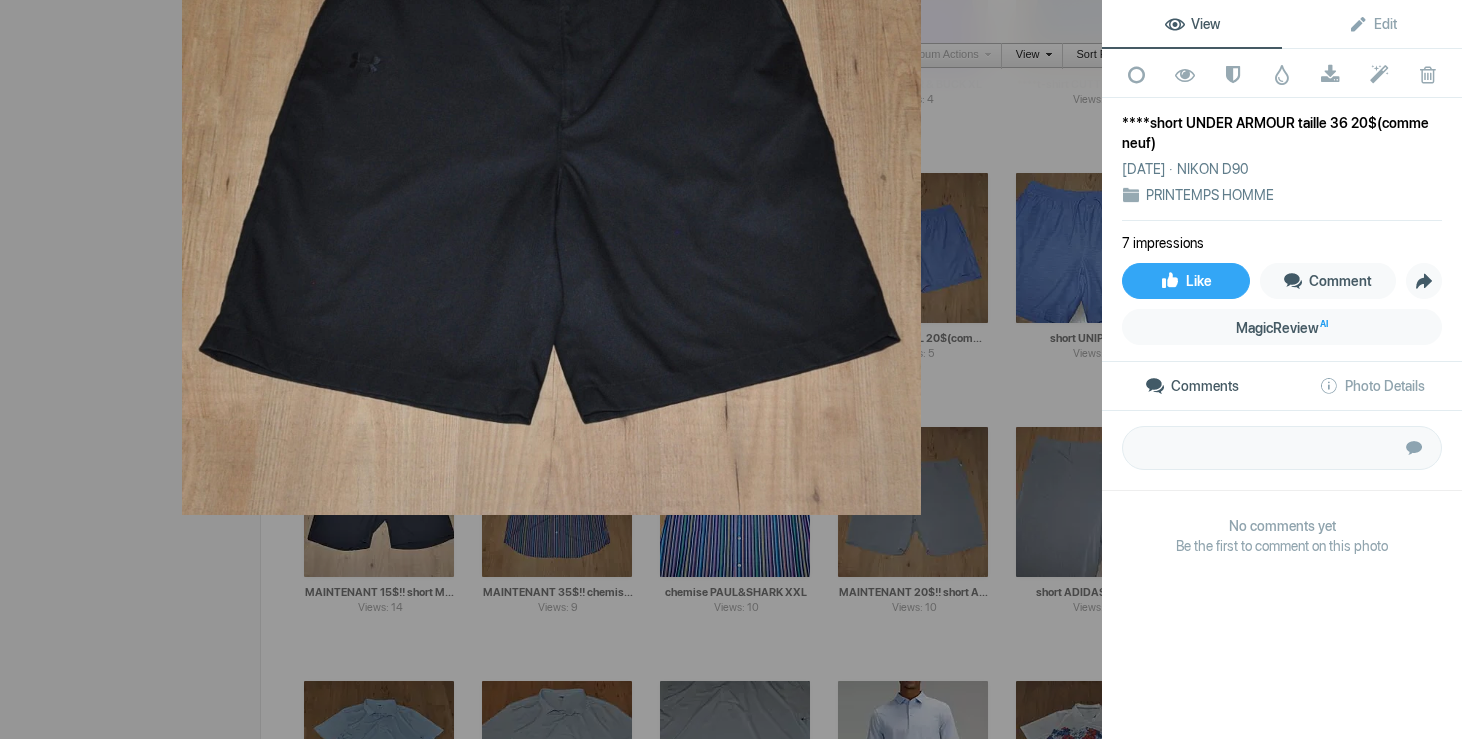 click 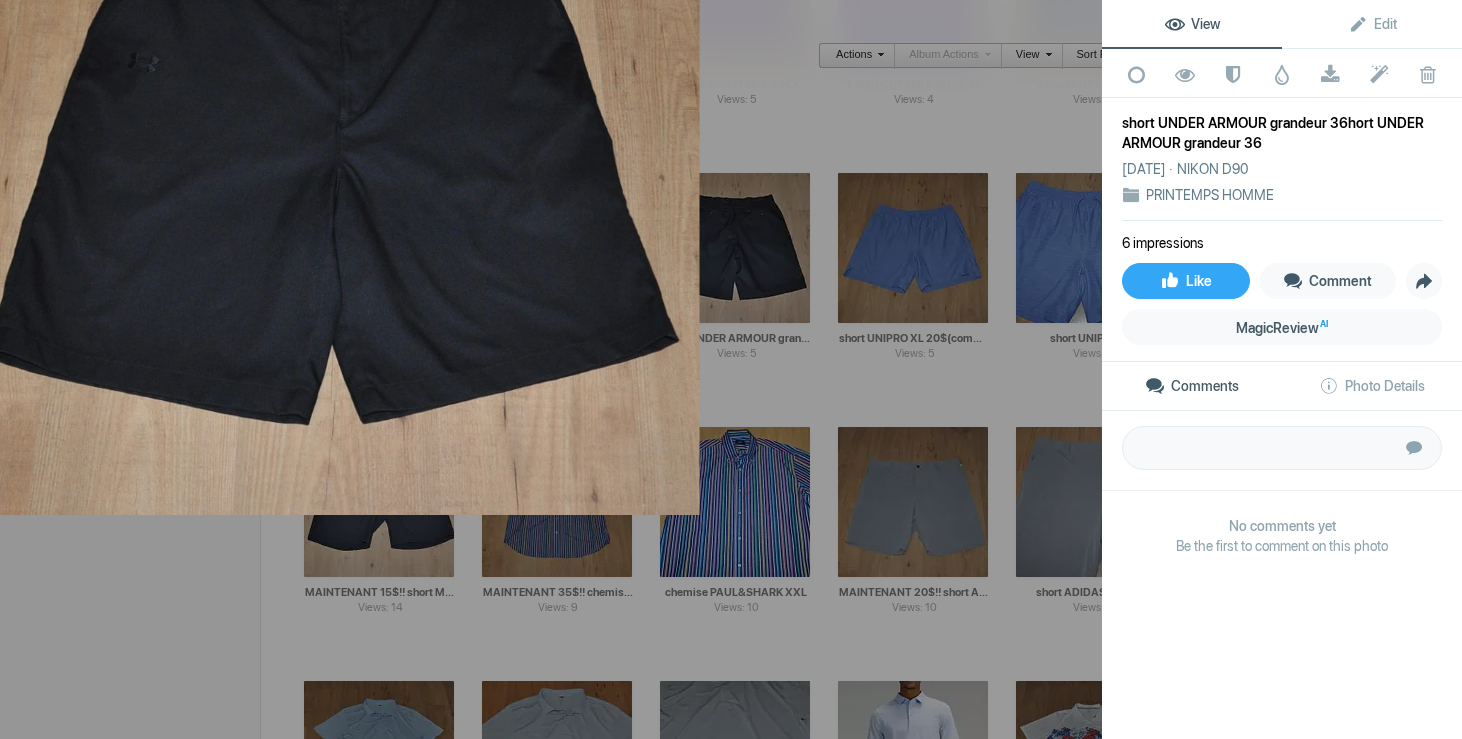 click 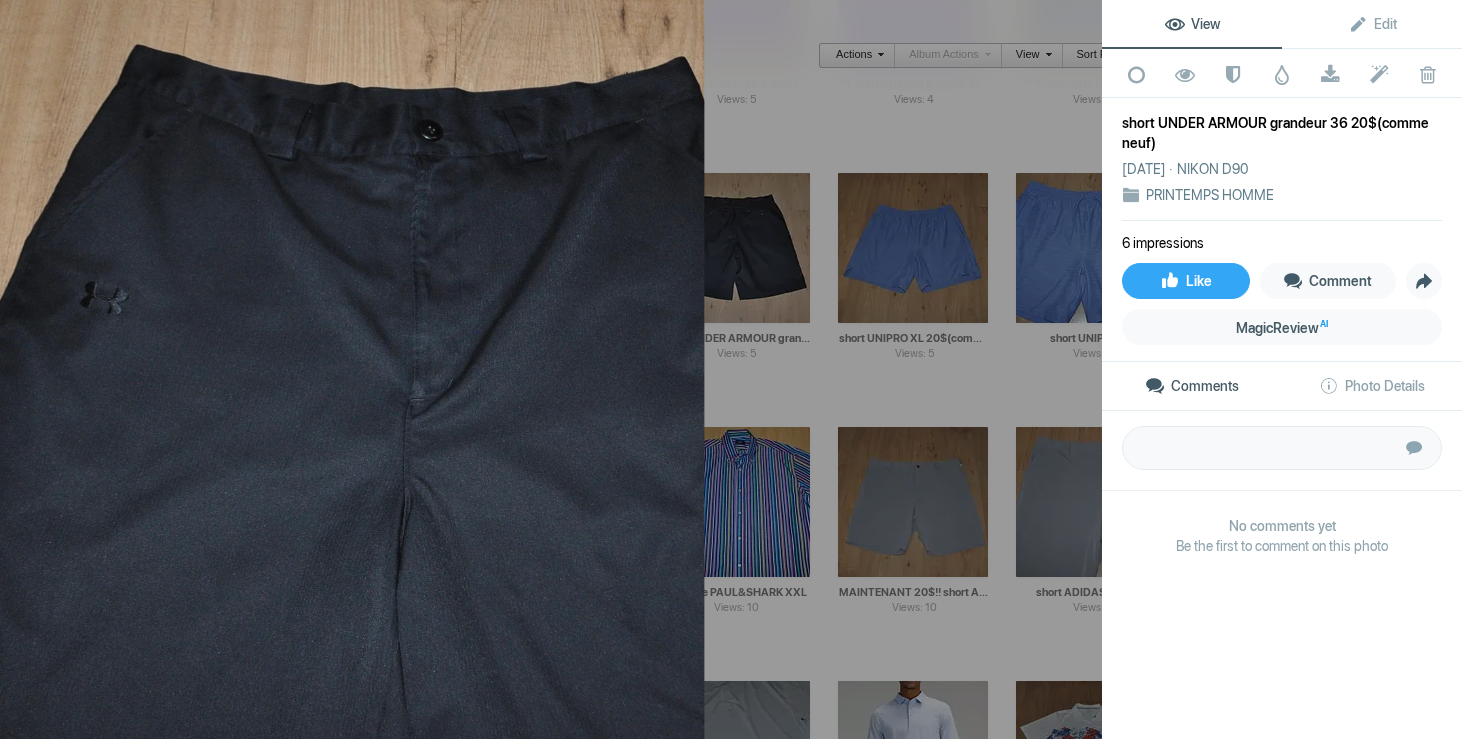 click 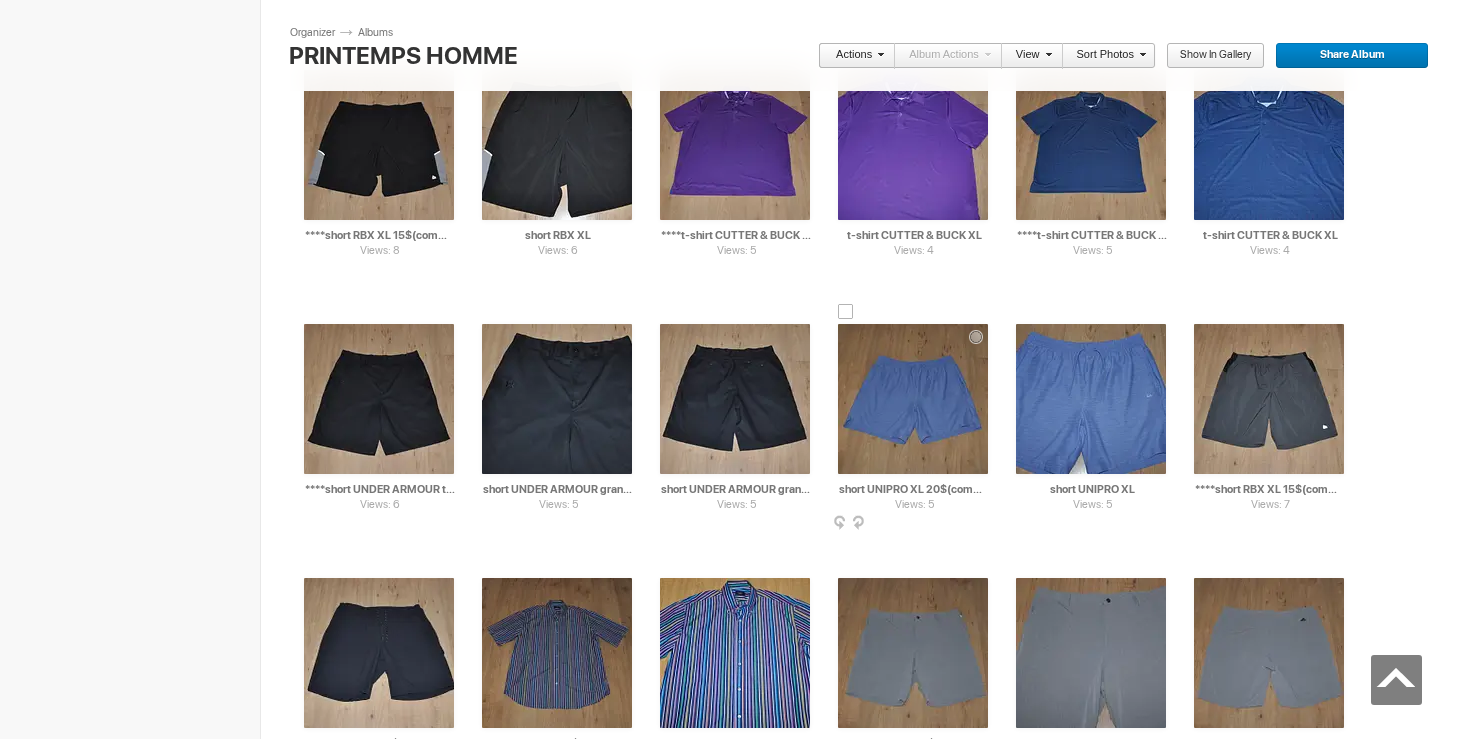 scroll, scrollTop: 6208, scrollLeft: 0, axis: vertical 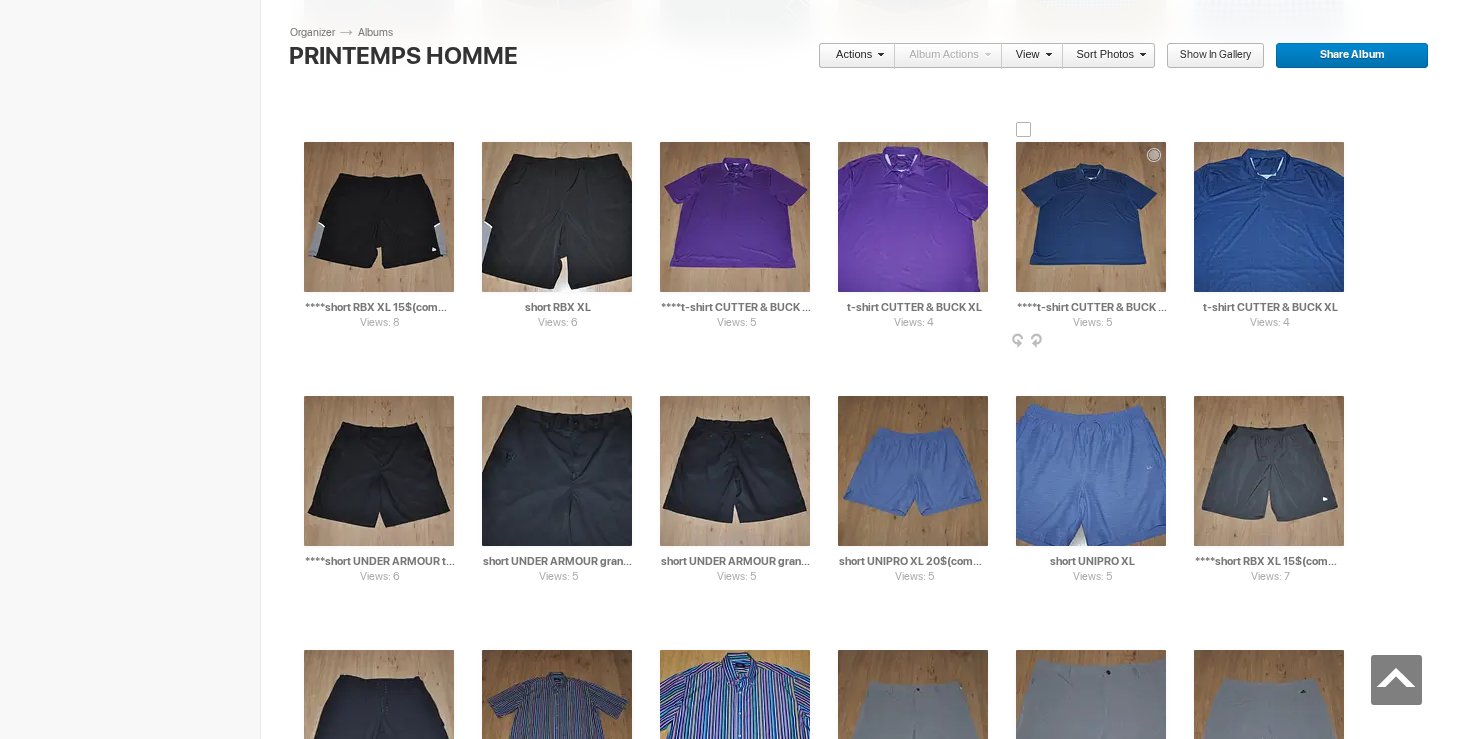 click at bounding box center (1091, 217) 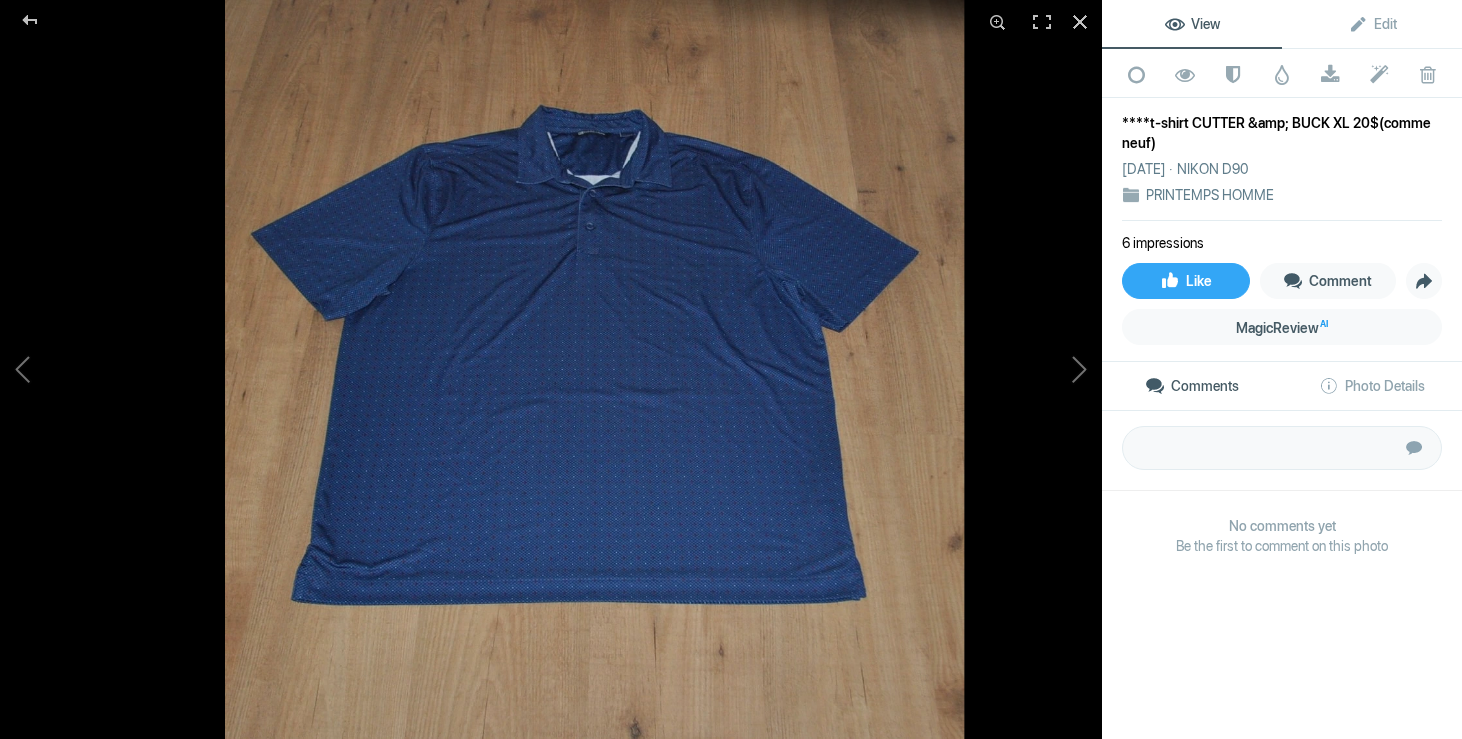 click 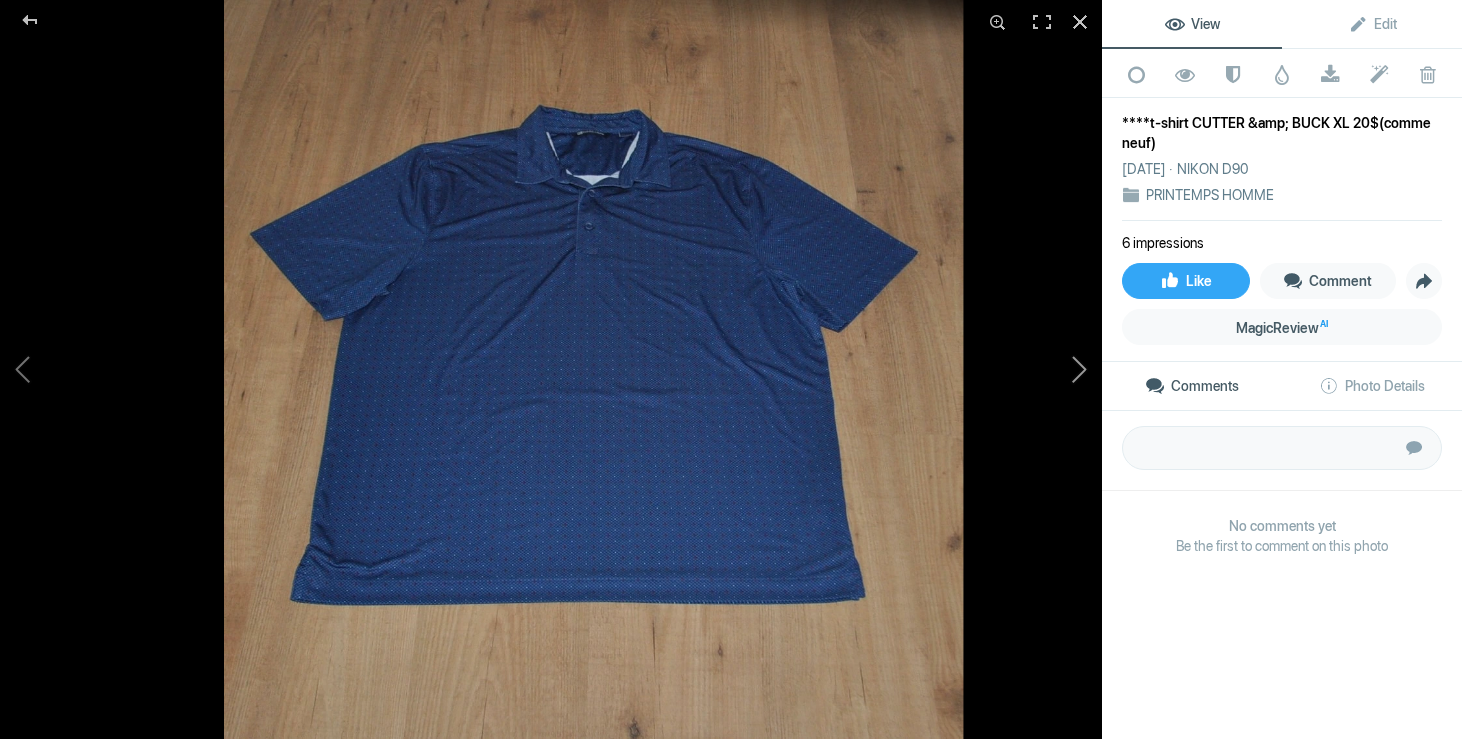 click 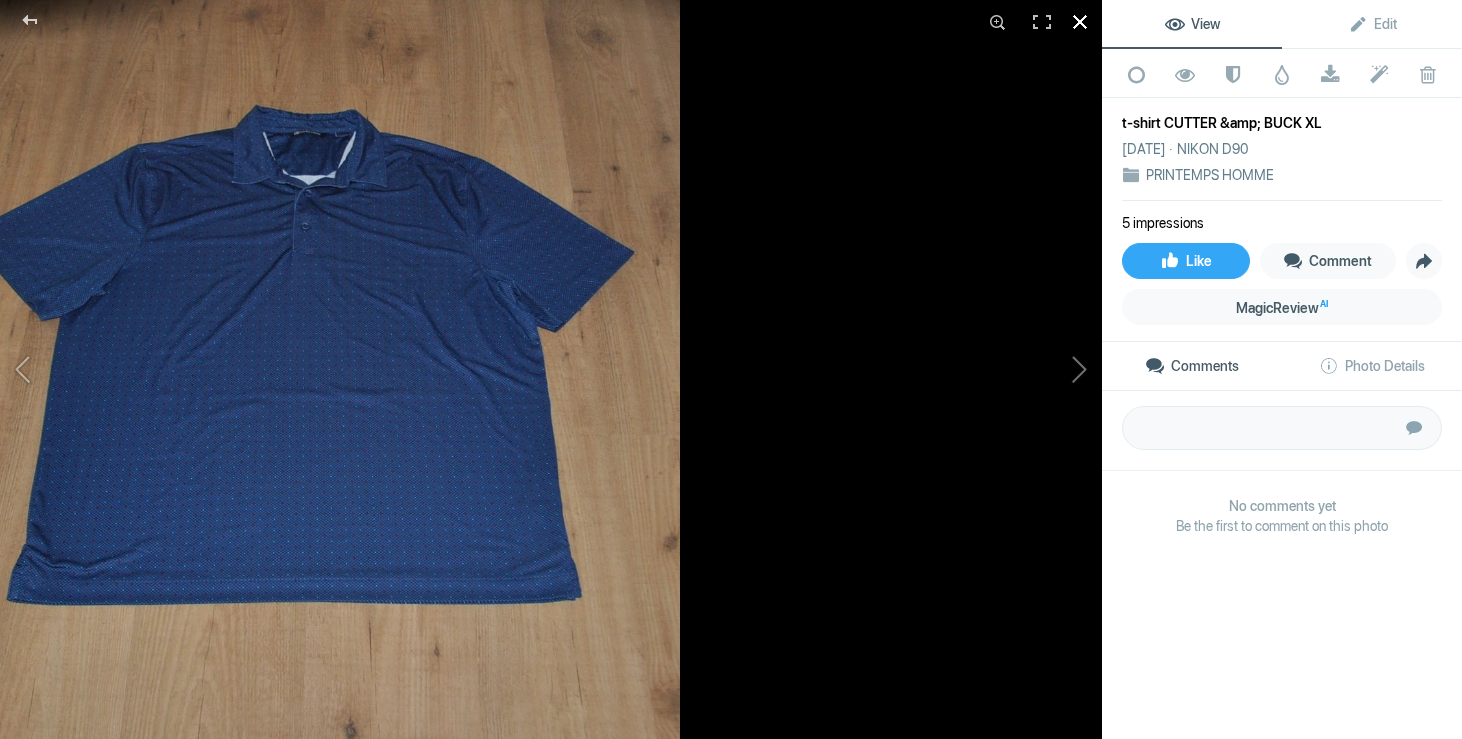 click 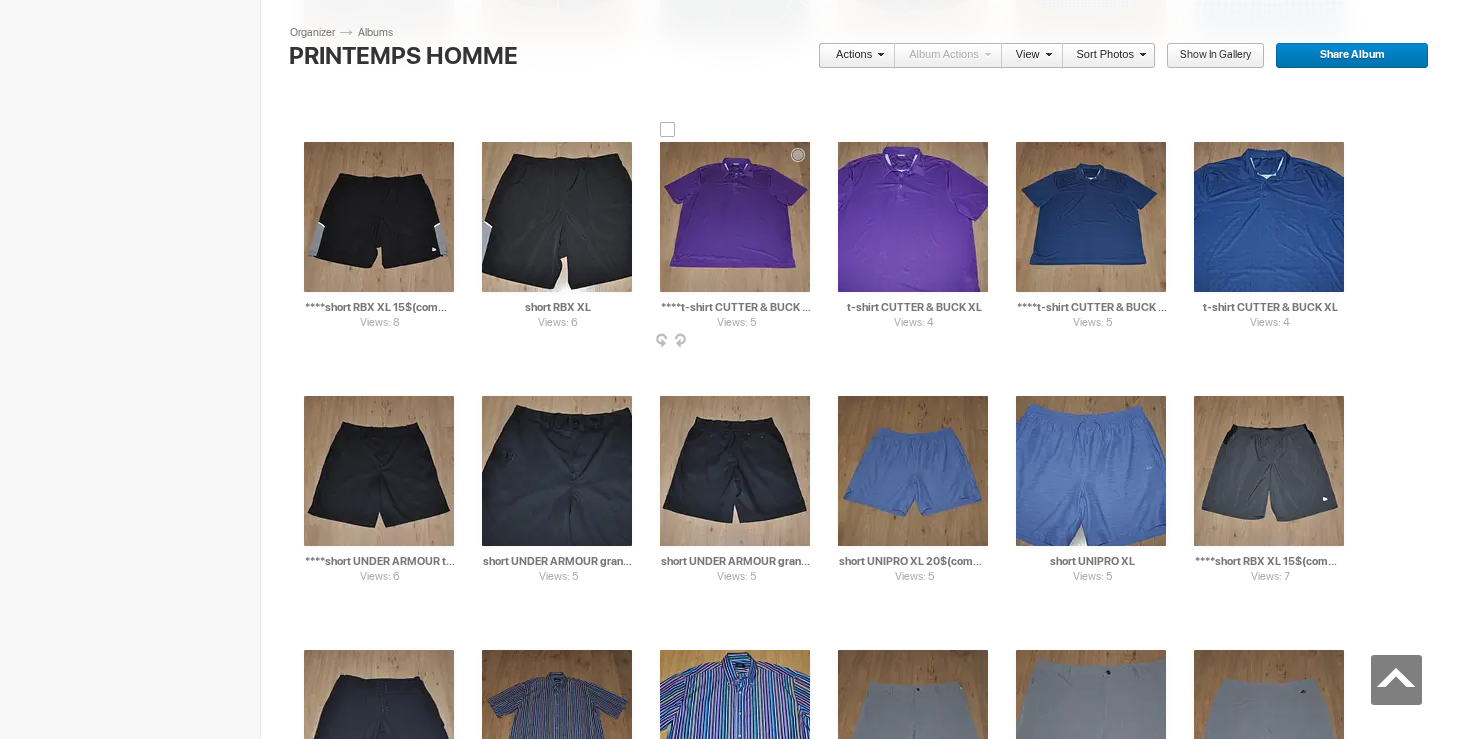 click at bounding box center [735, 217] 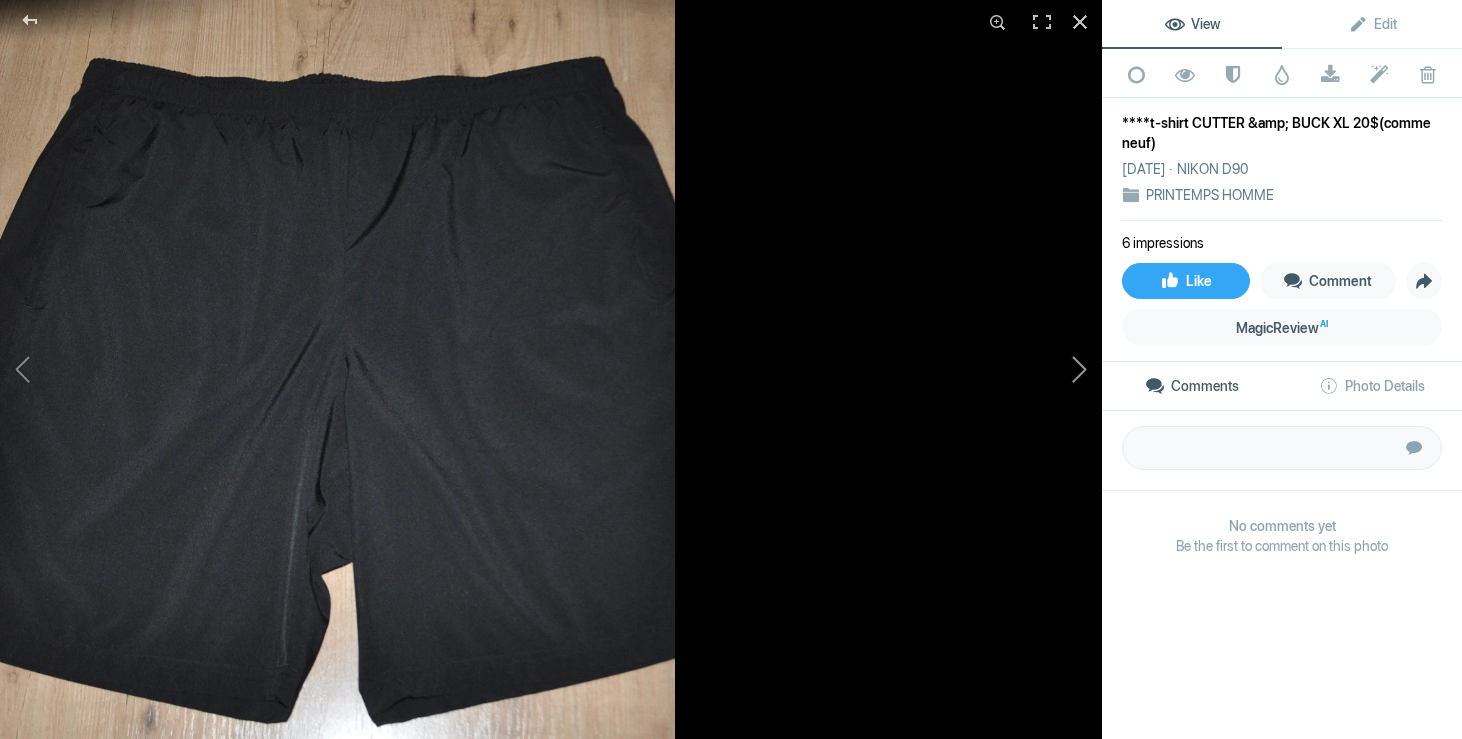 click 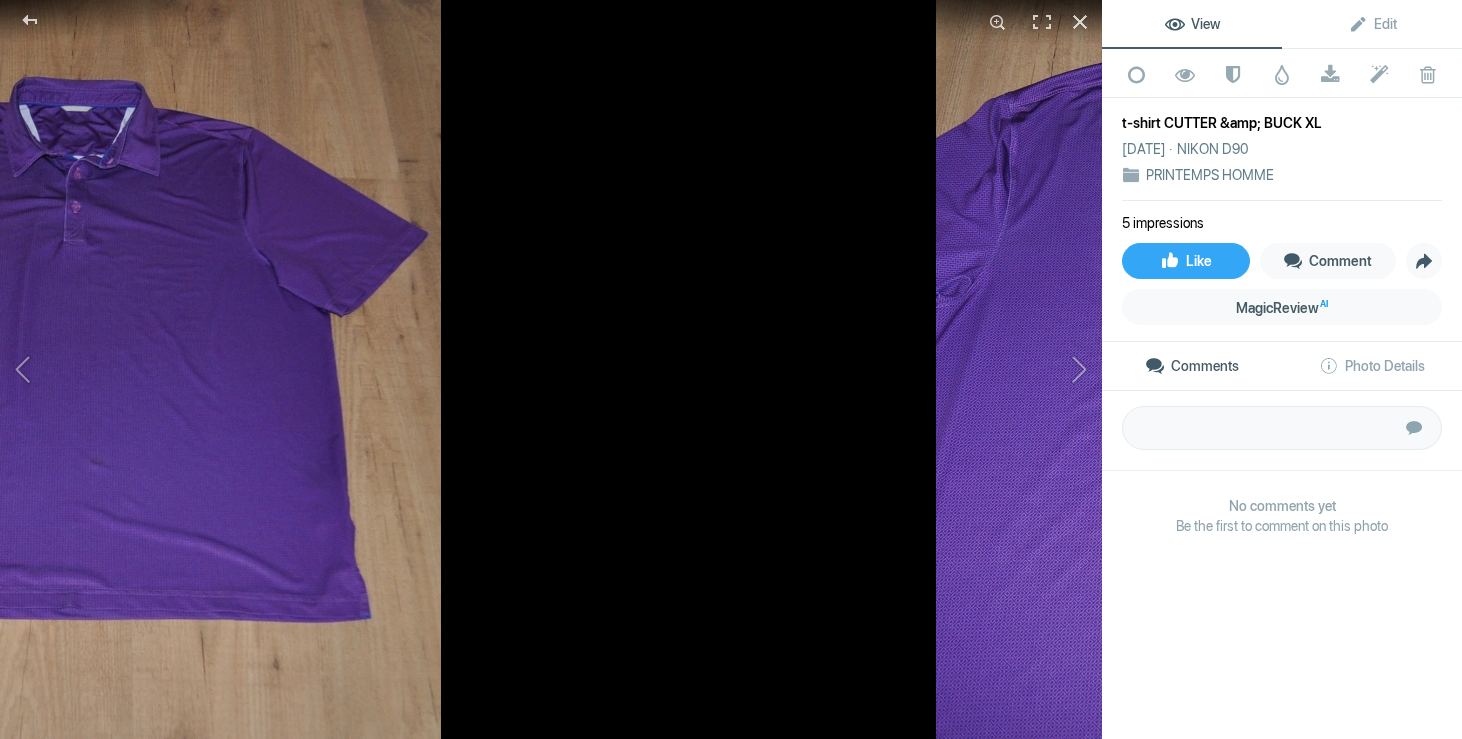 click 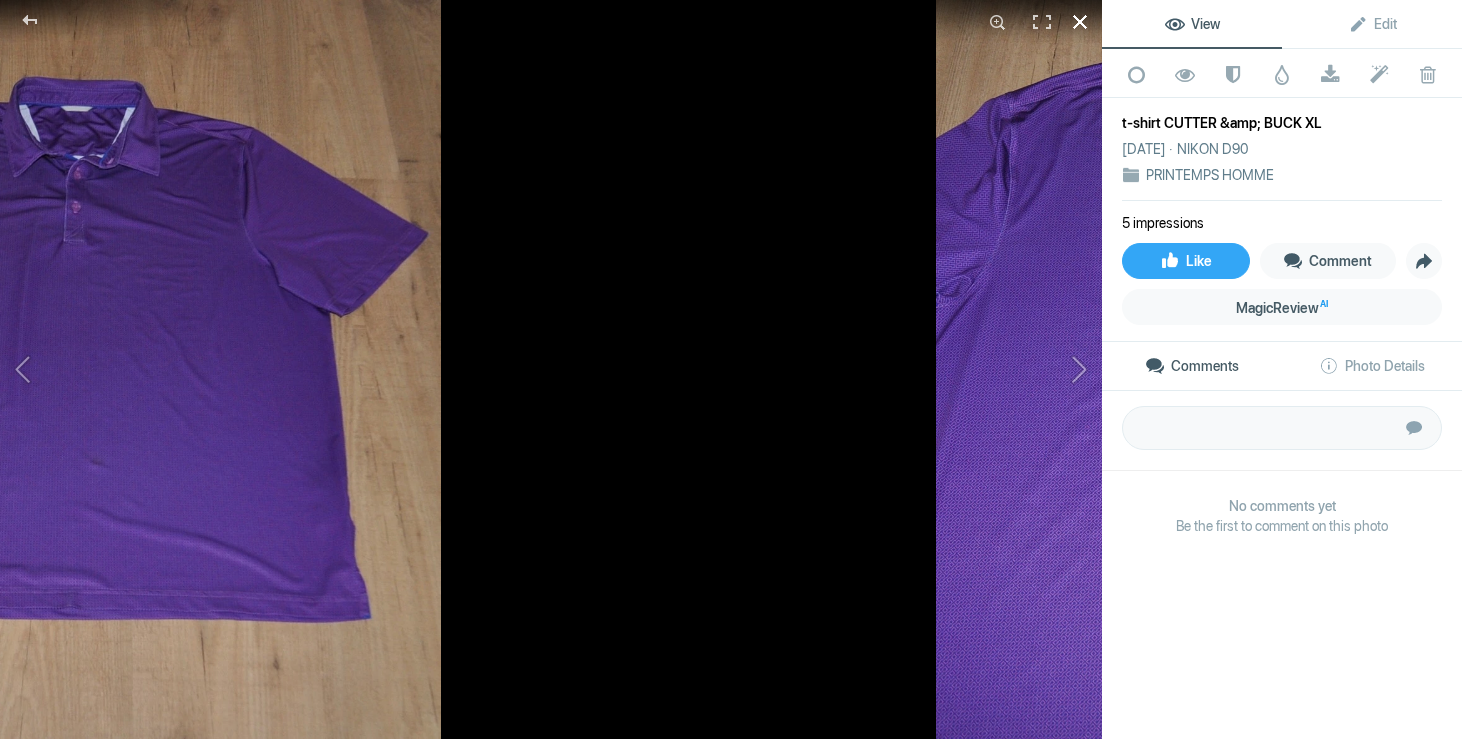 click 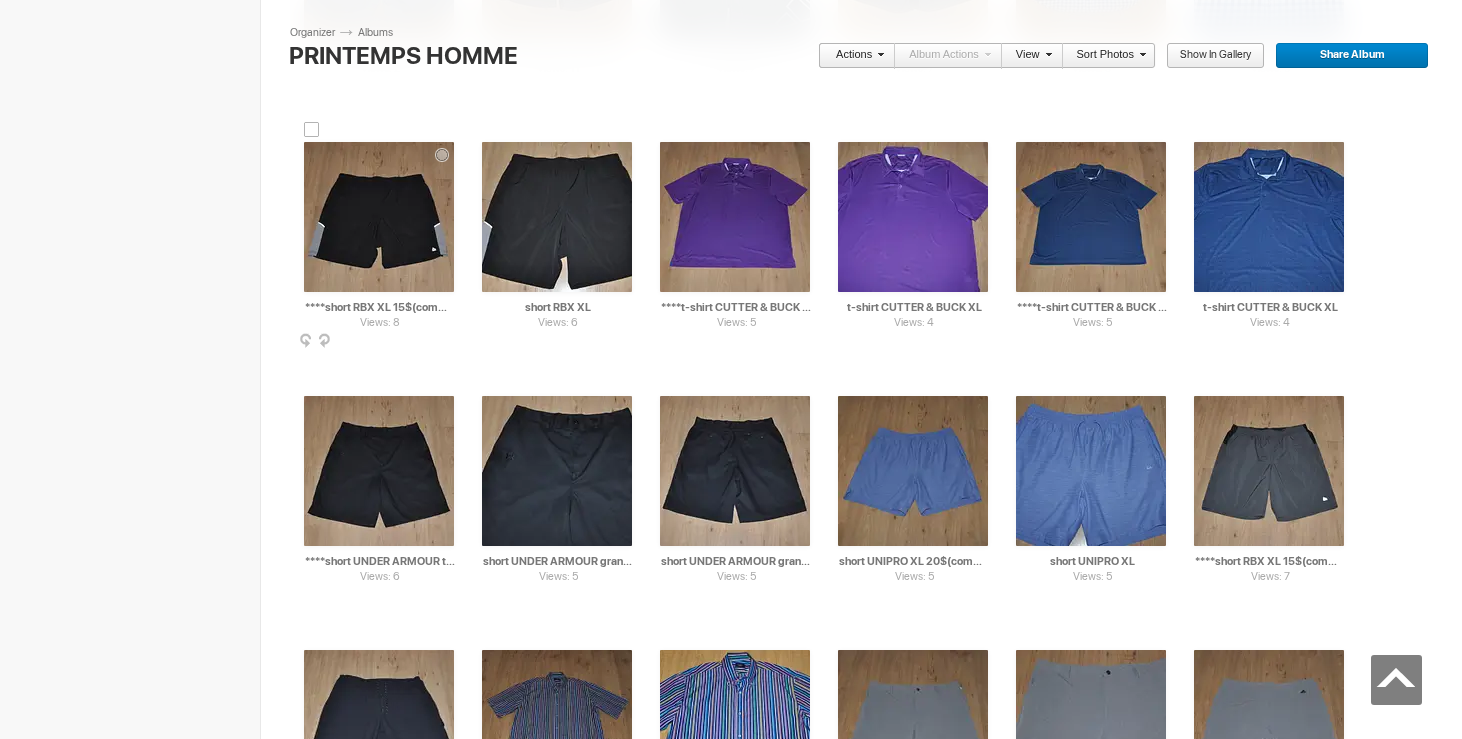 click at bounding box center [379, 217] 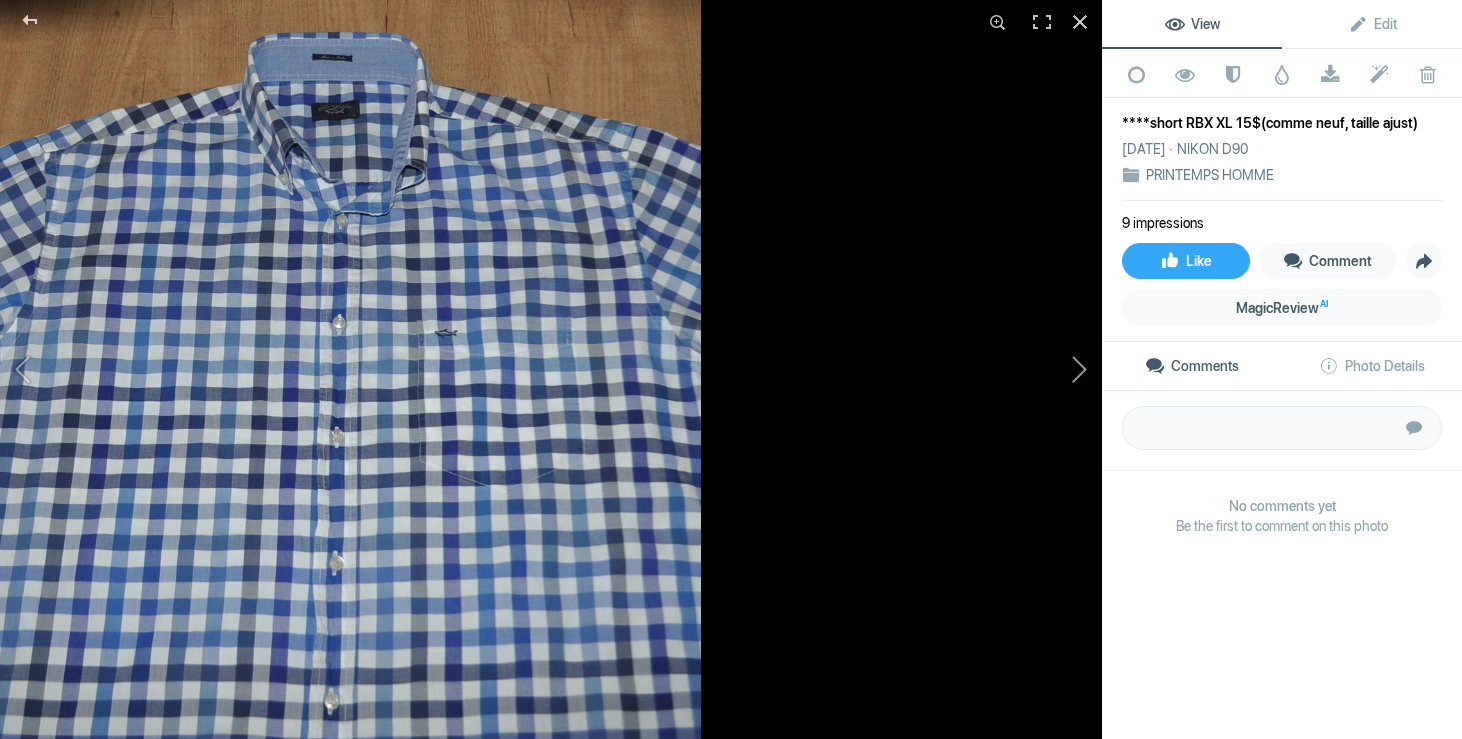 click 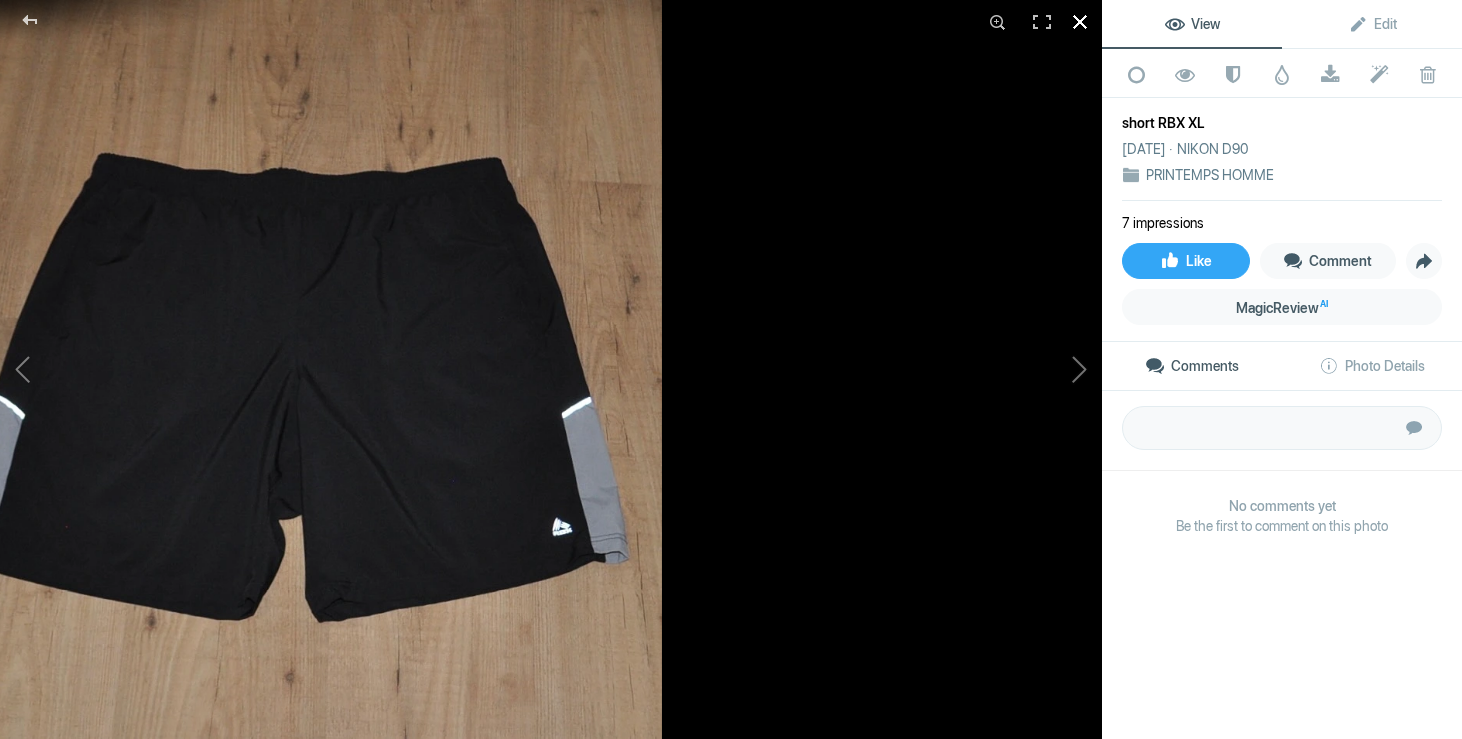 click 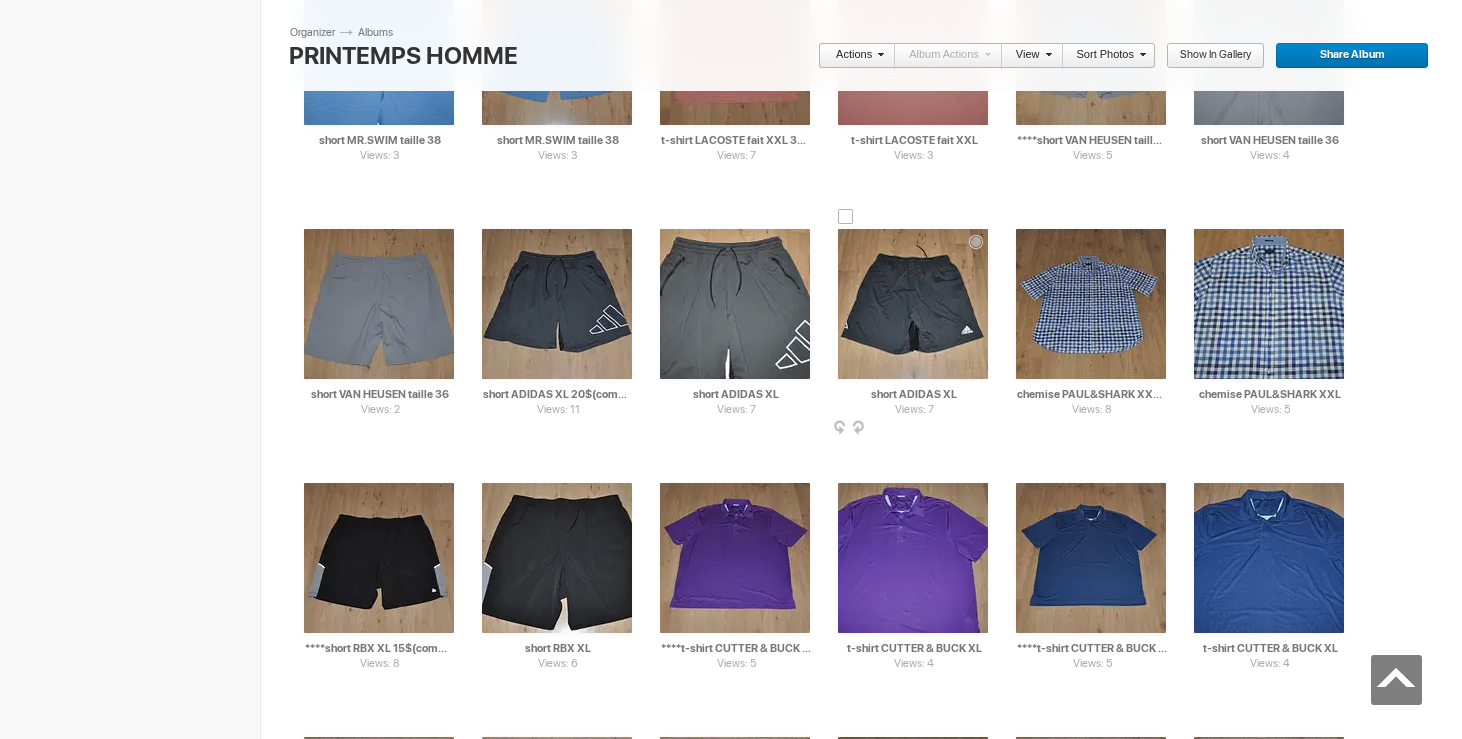 scroll, scrollTop: 5820, scrollLeft: 0, axis: vertical 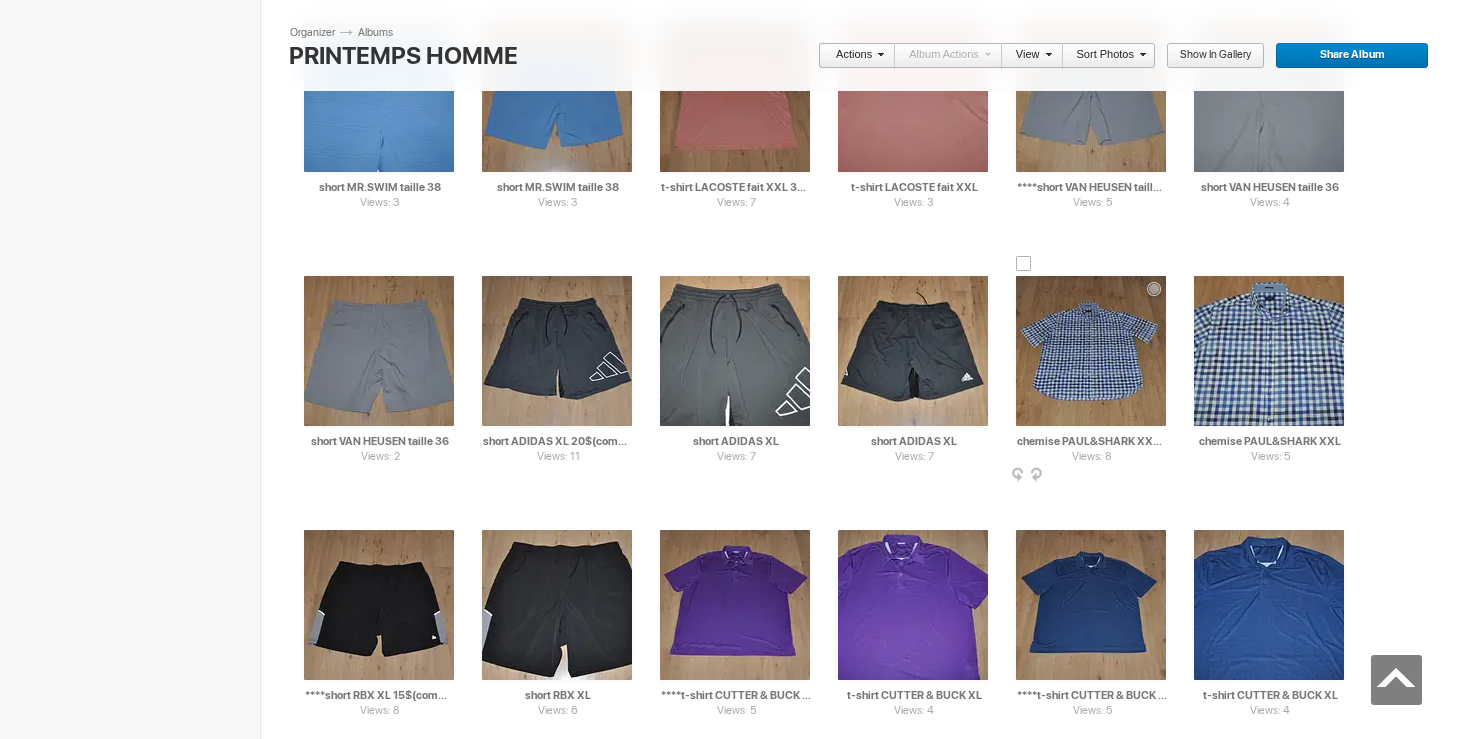 click at bounding box center [1091, 351] 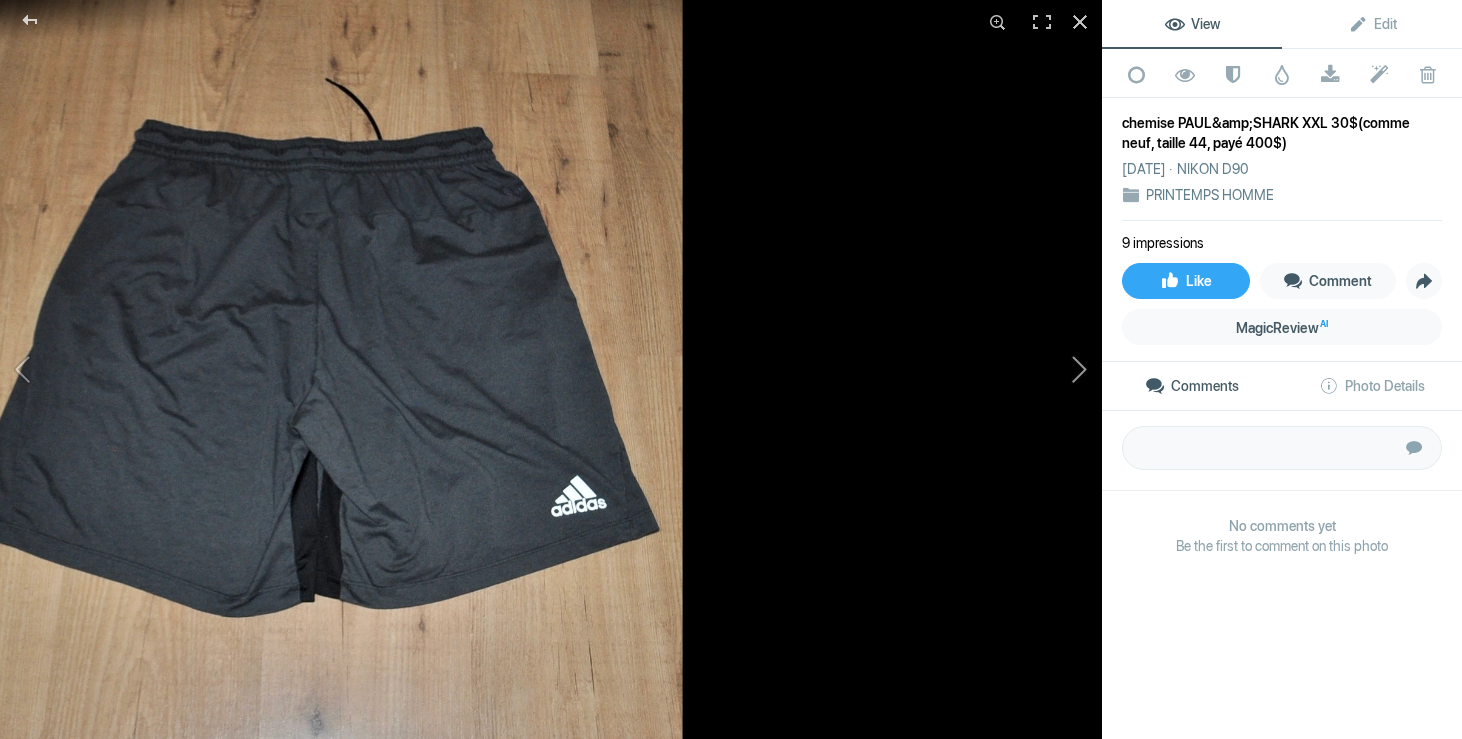 click 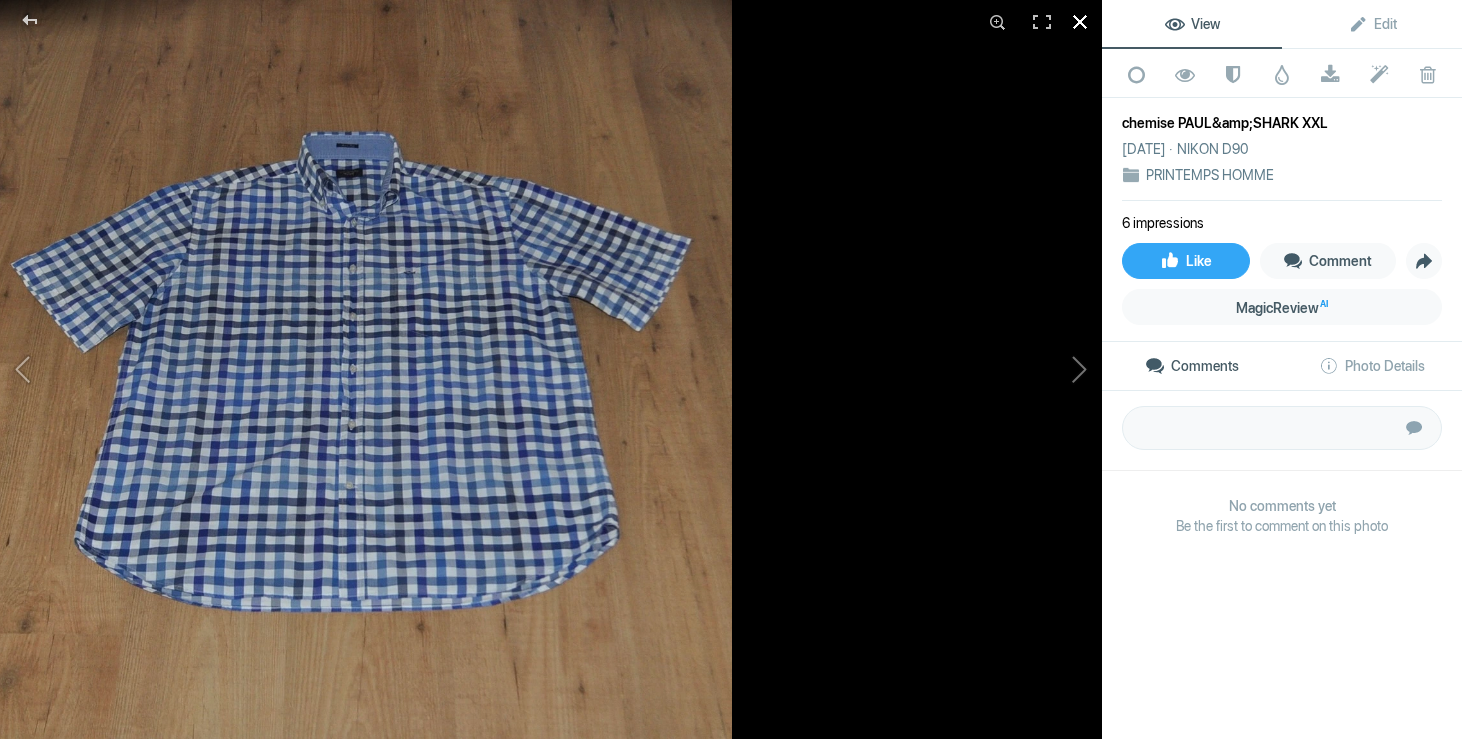click 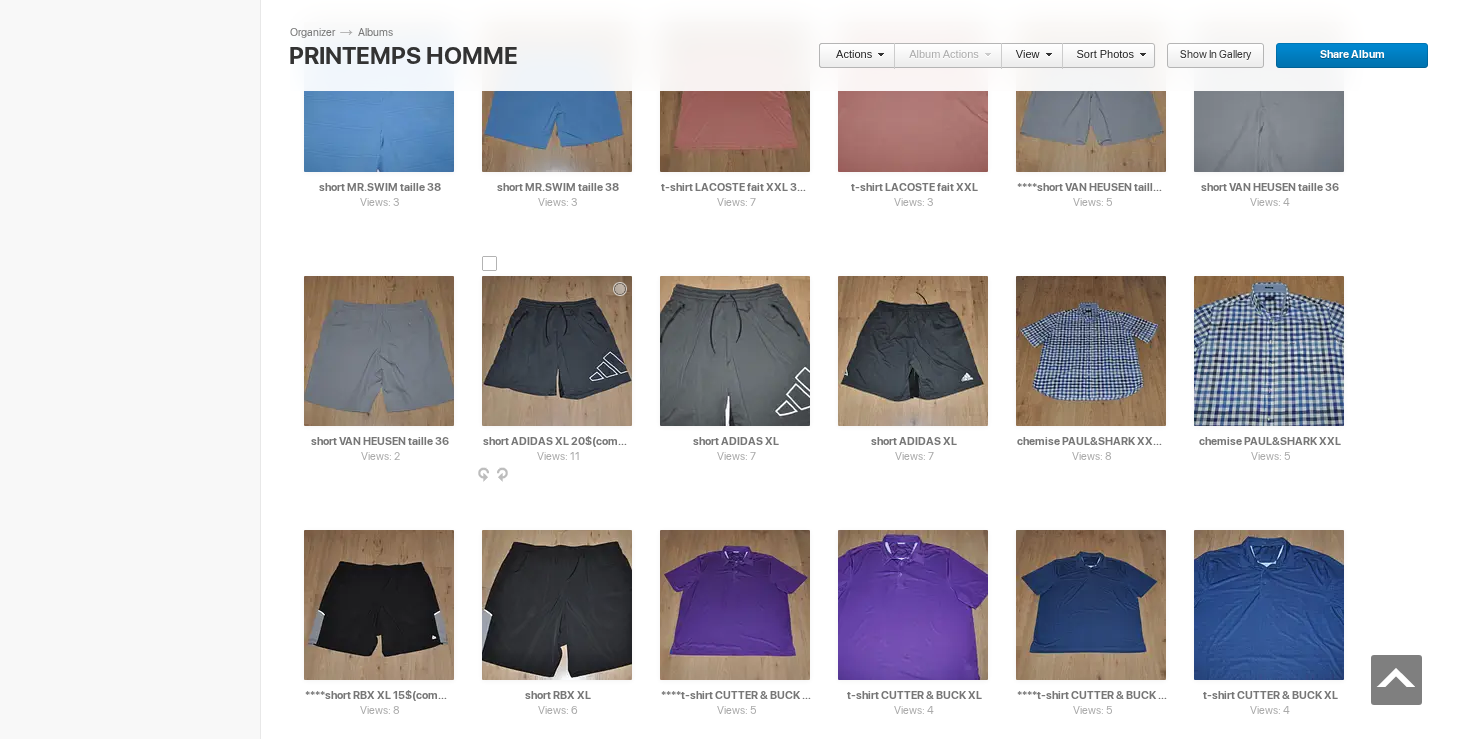 click at bounding box center (557, 351) 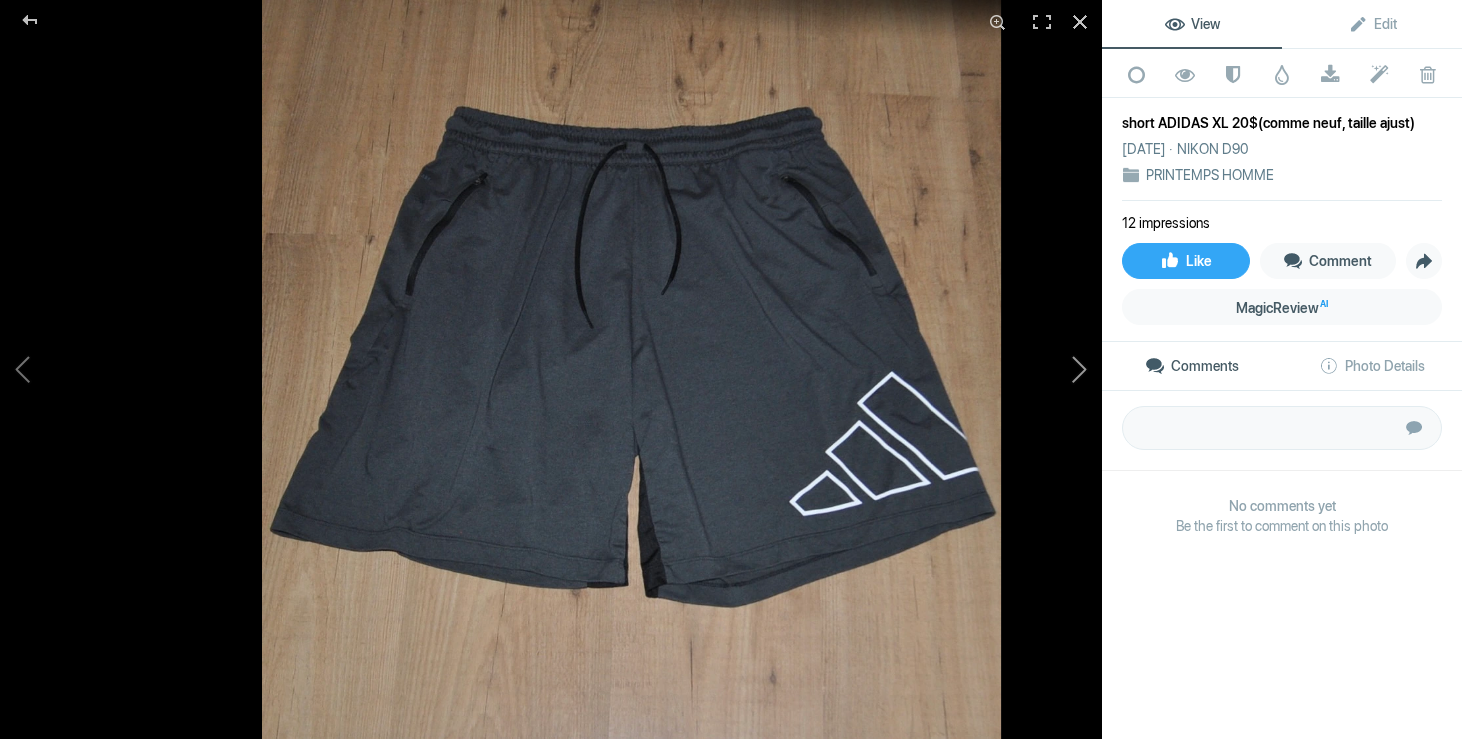 click 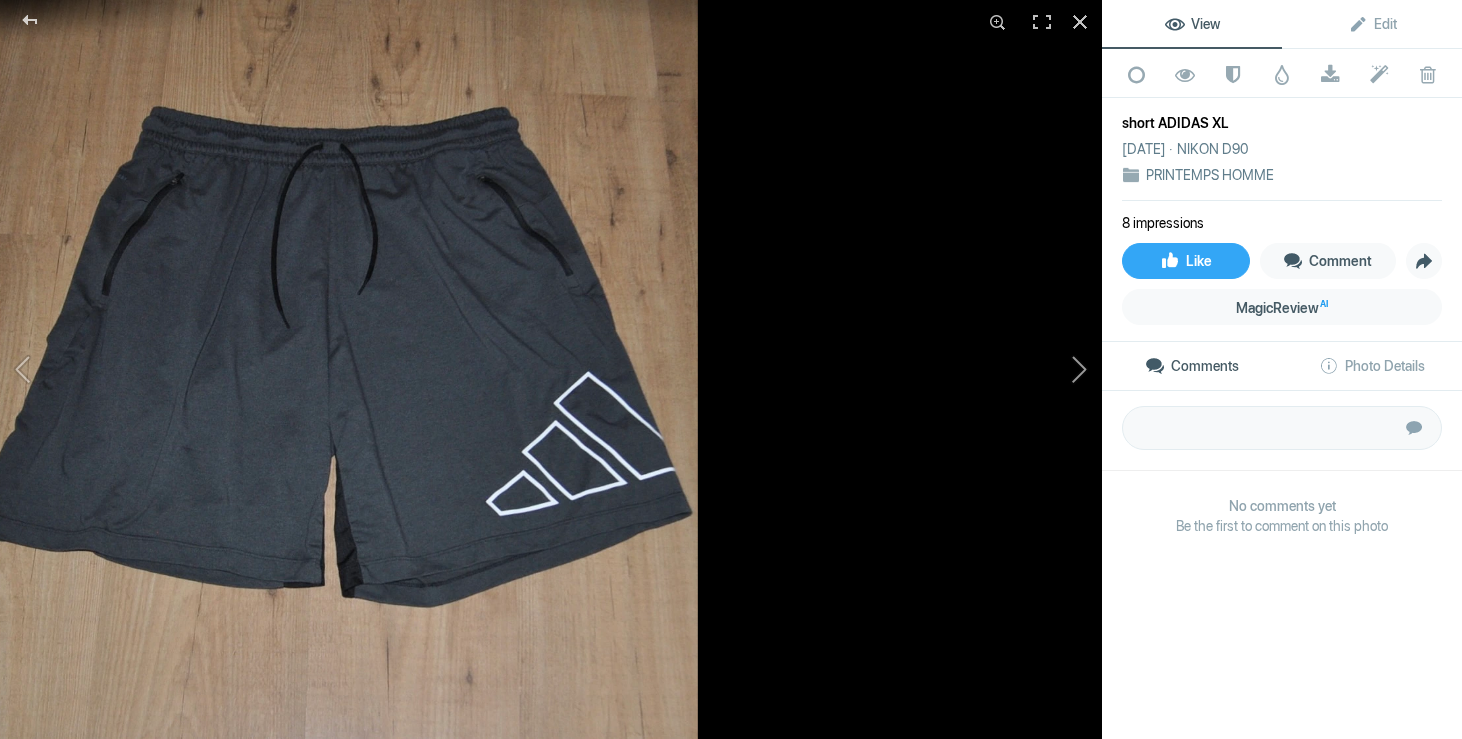 click 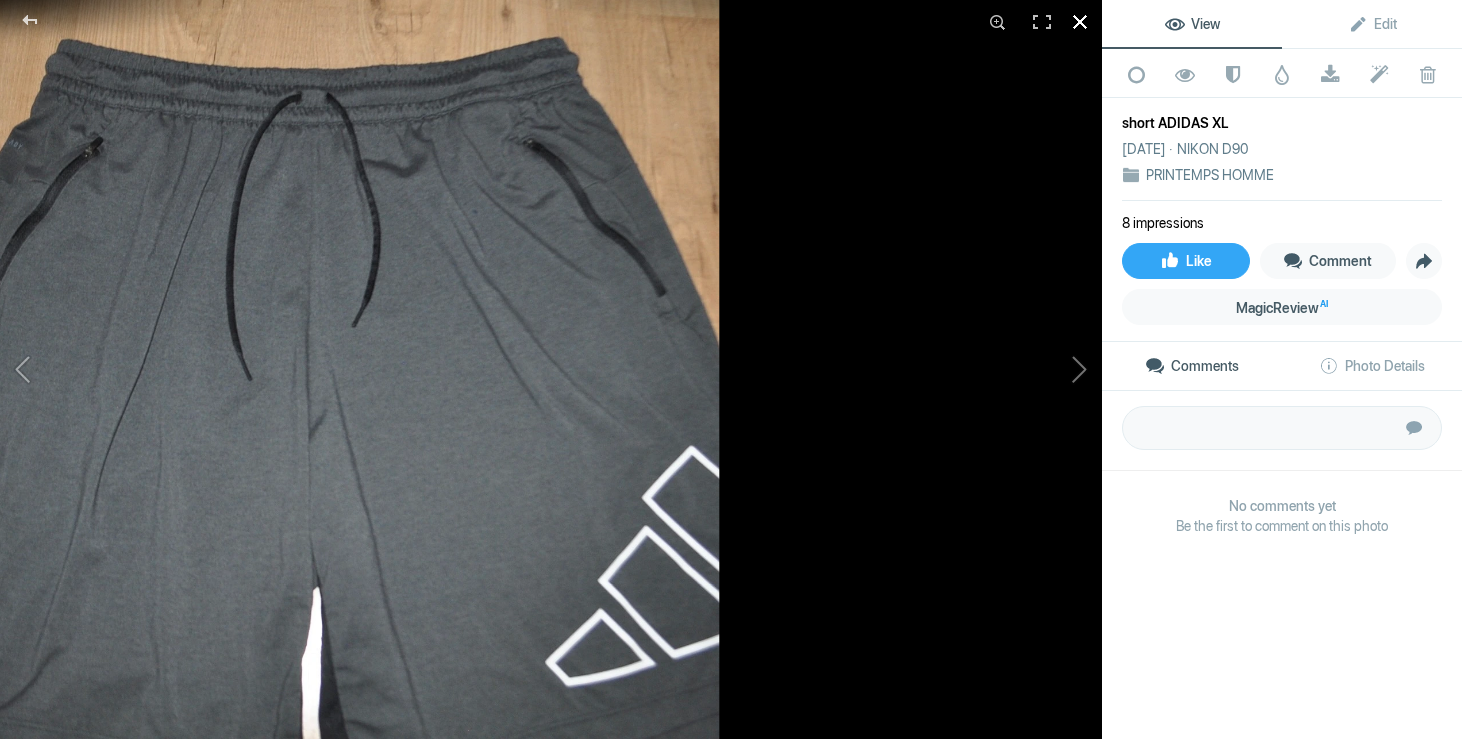 click 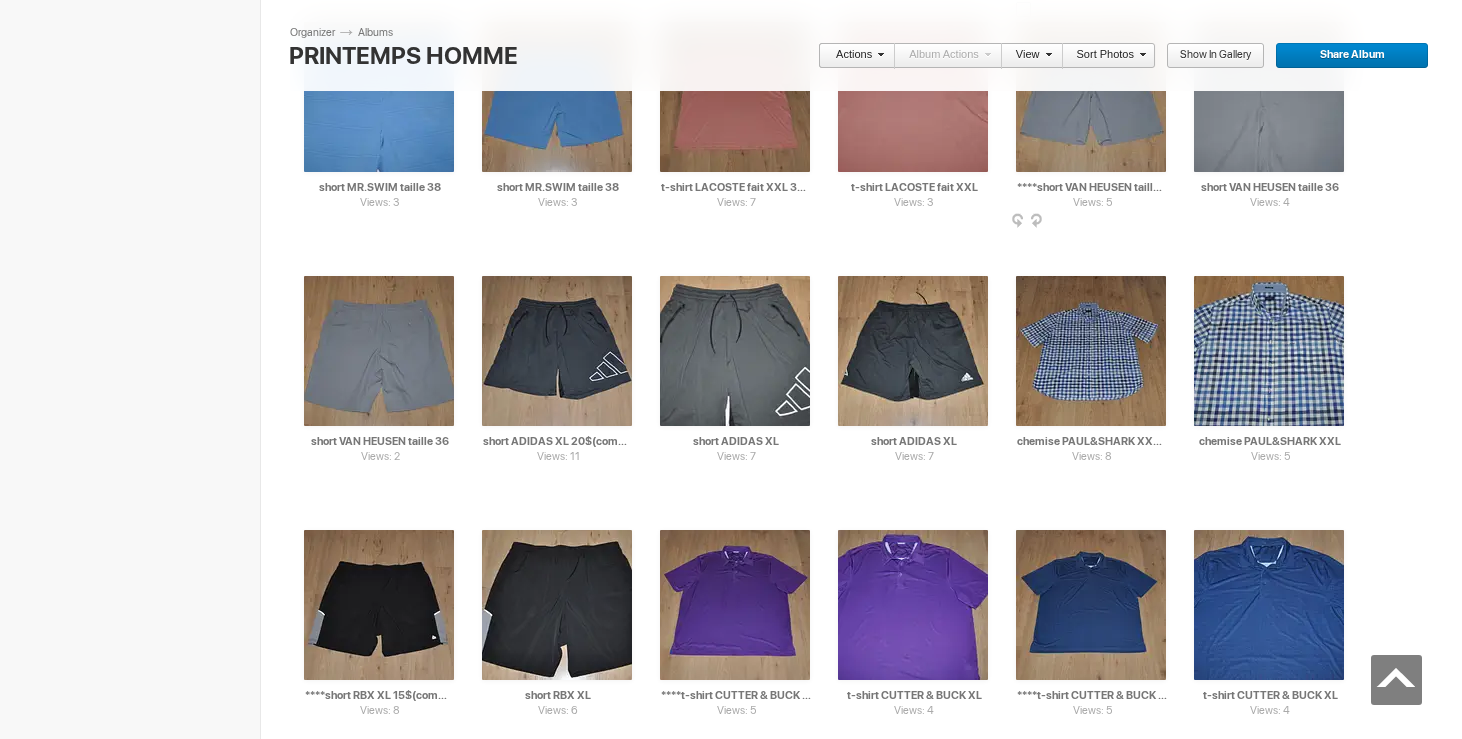 click at bounding box center (1091, 97) 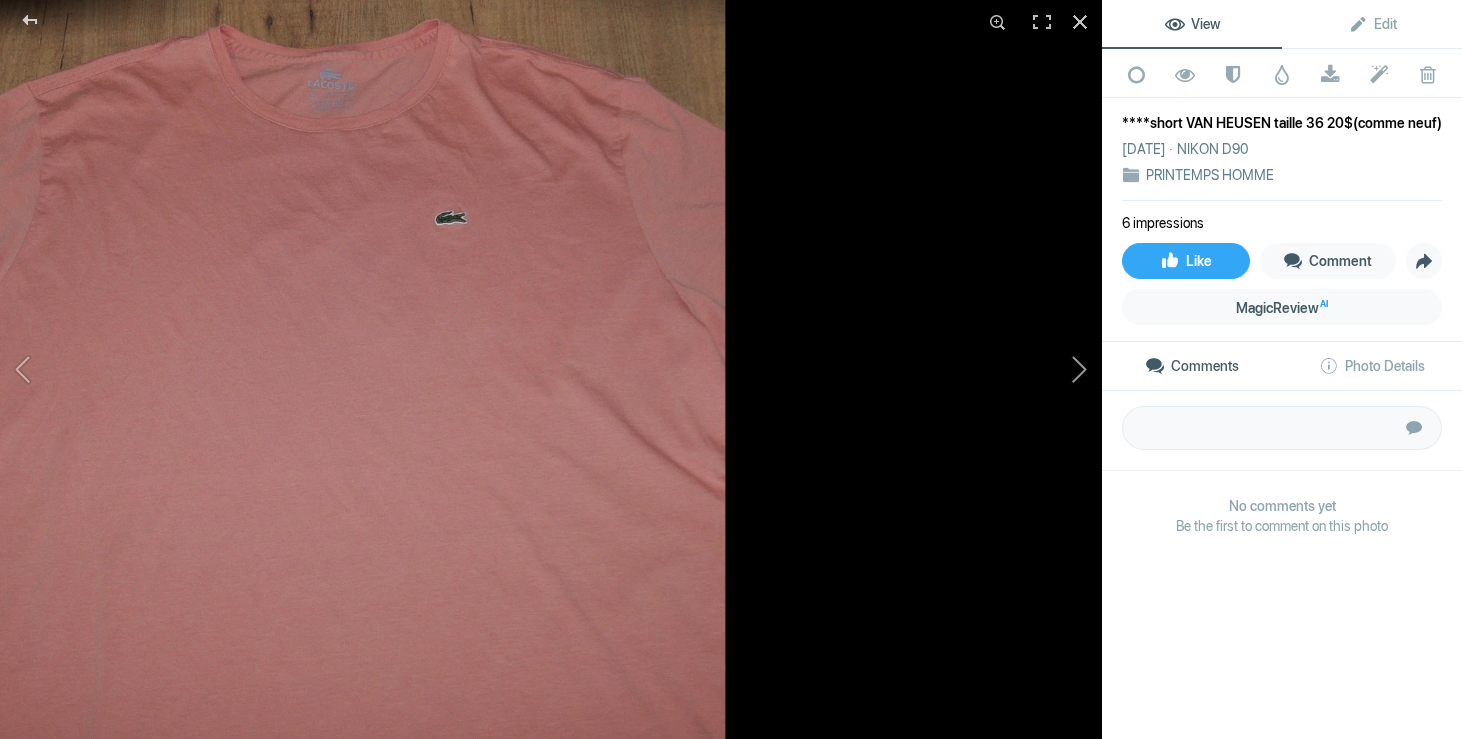 click 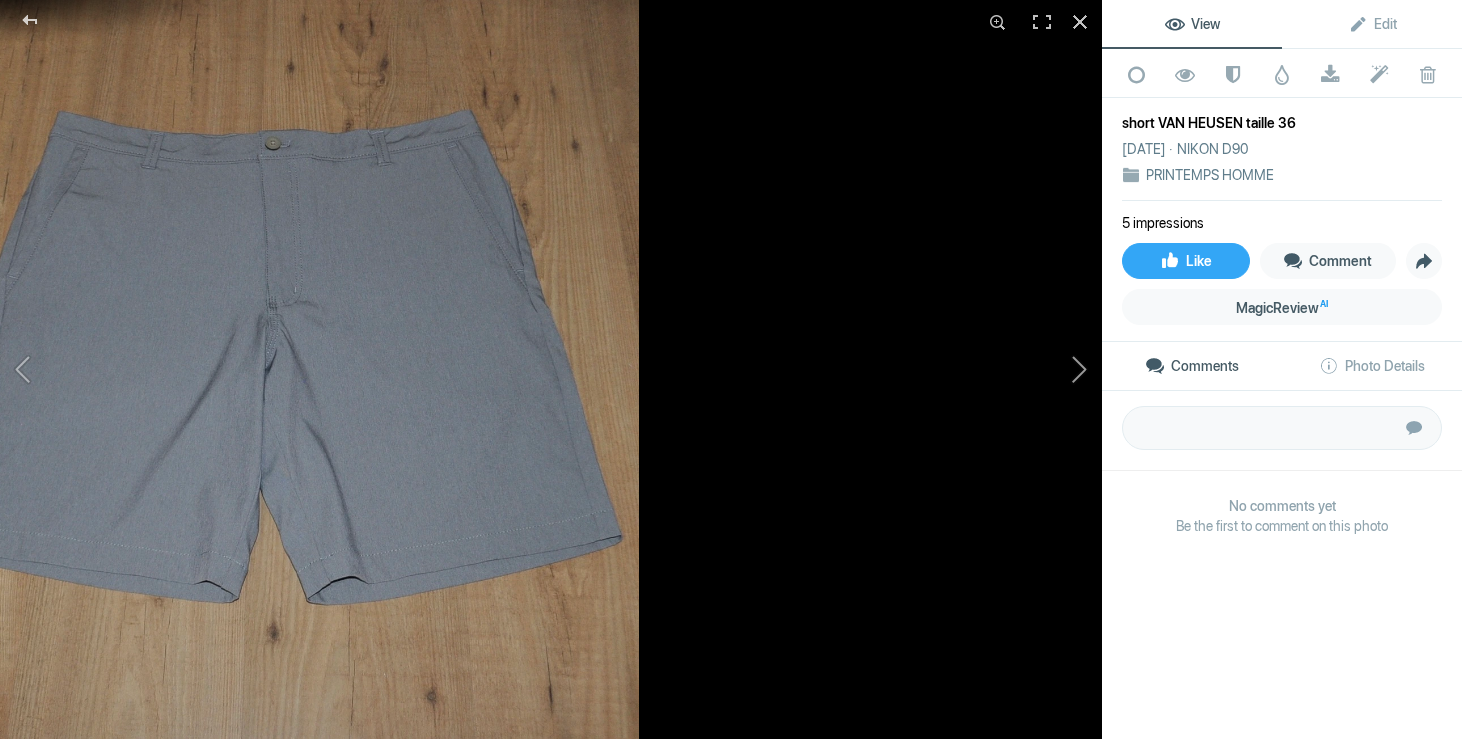 click 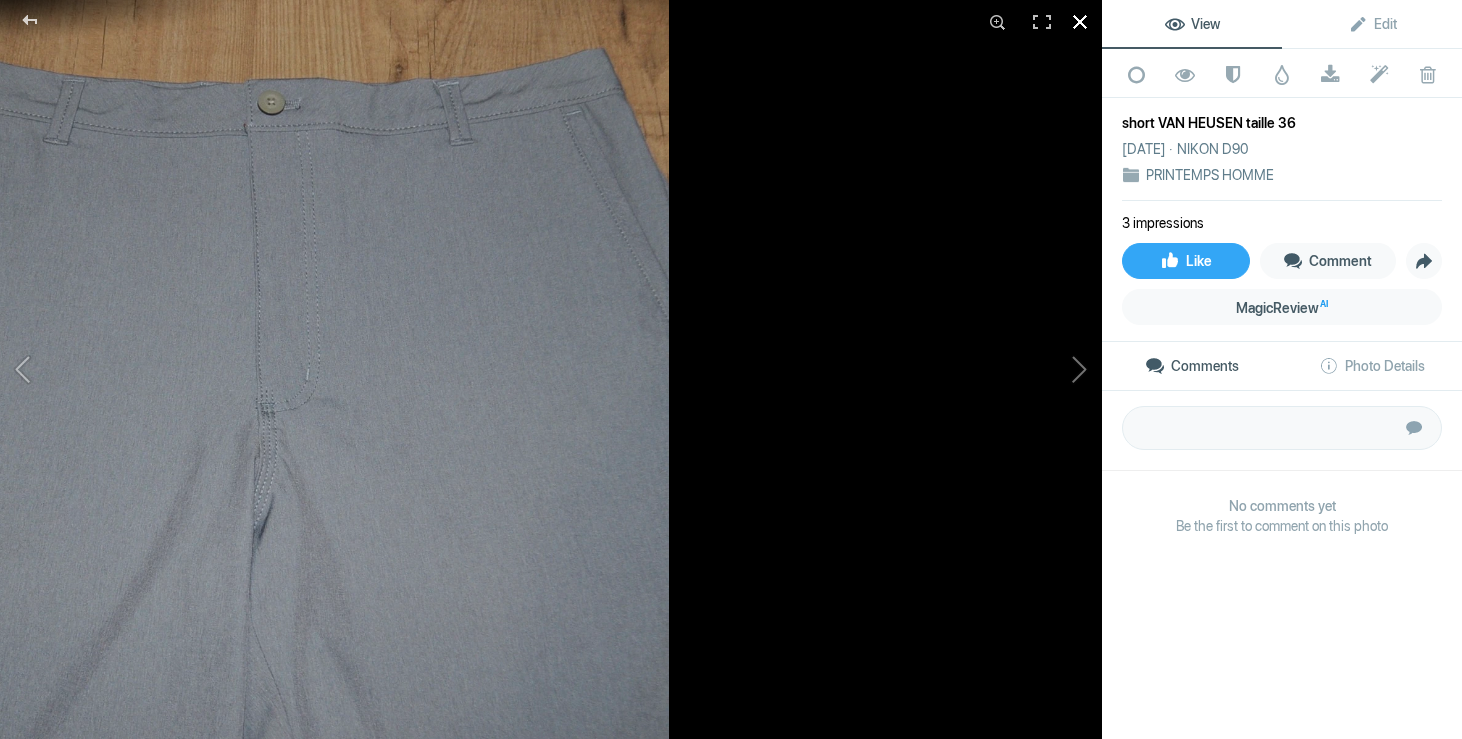 click 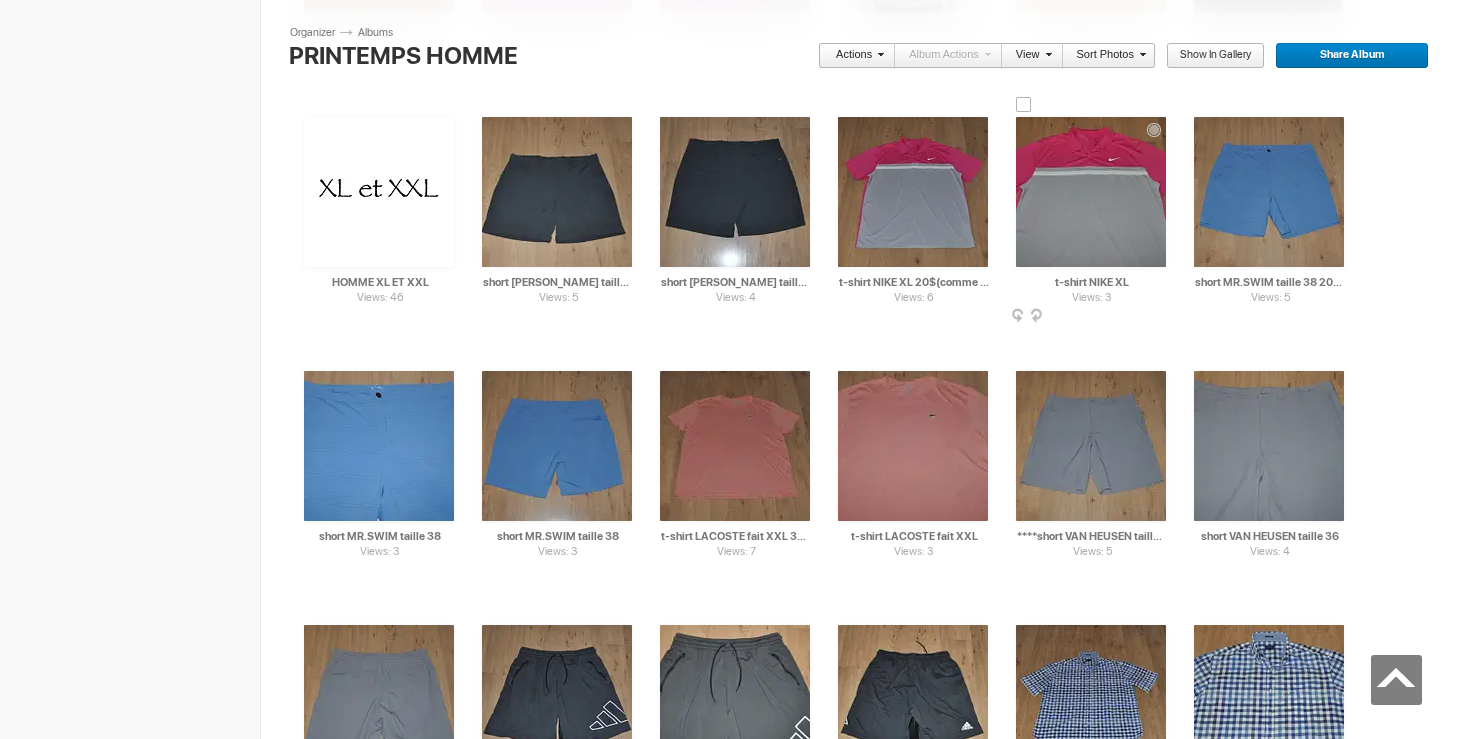 scroll, scrollTop: 5465, scrollLeft: 0, axis: vertical 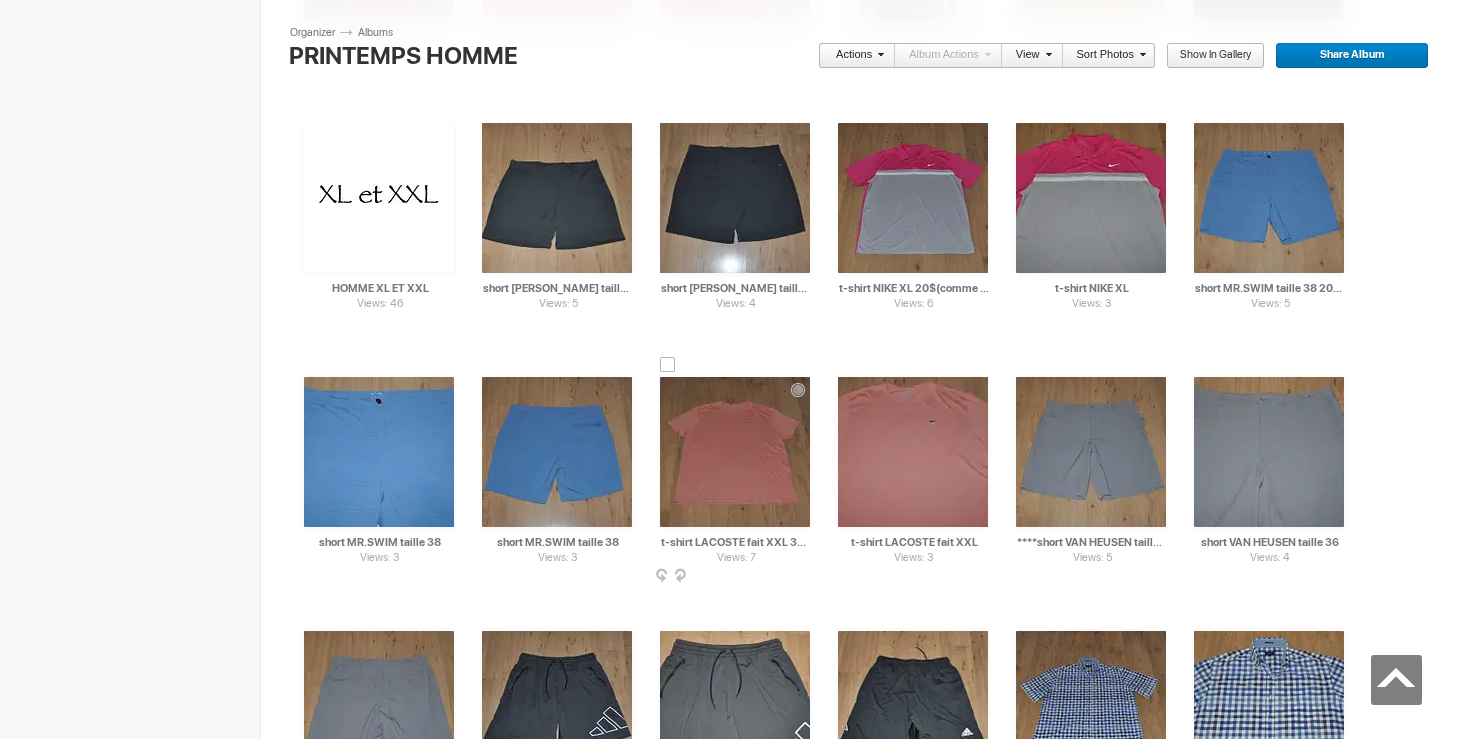 click at bounding box center (735, 452) 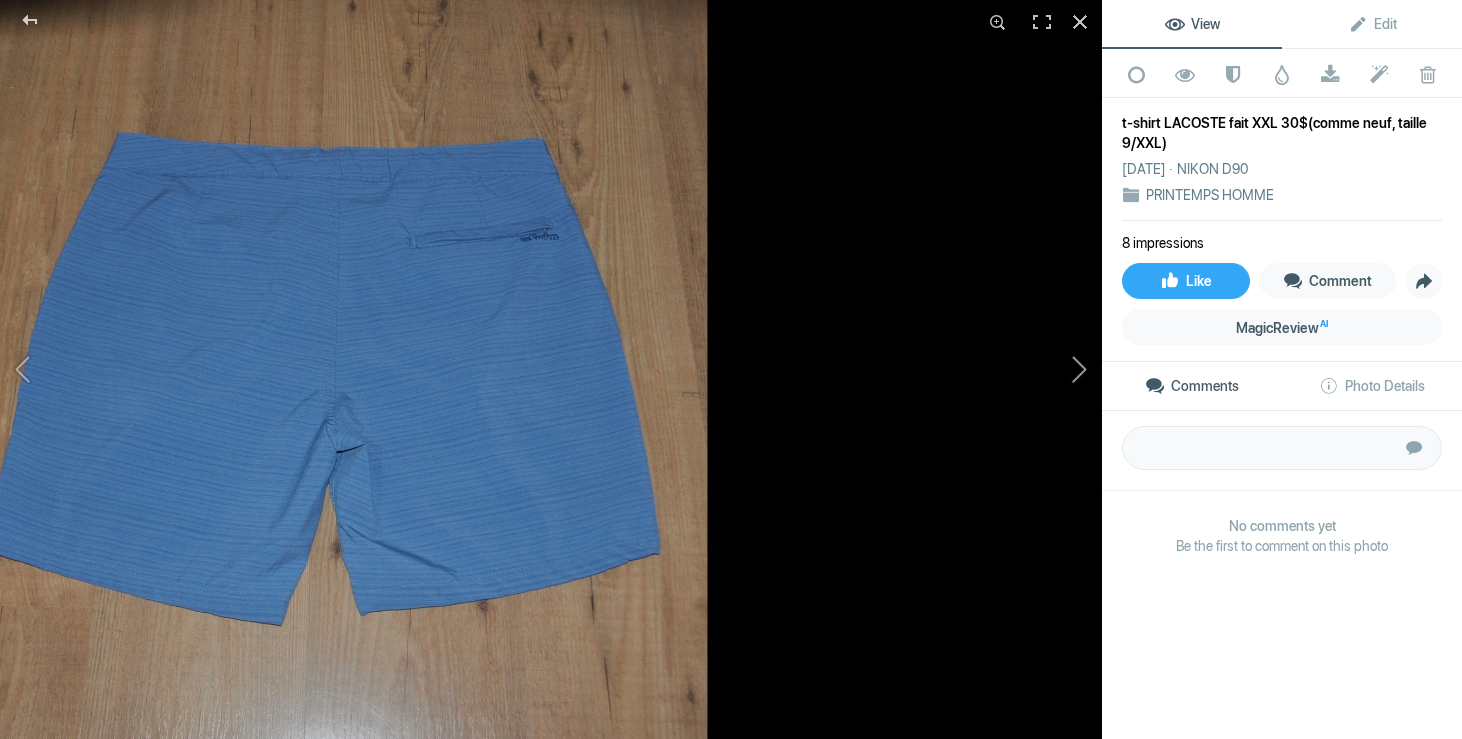 click 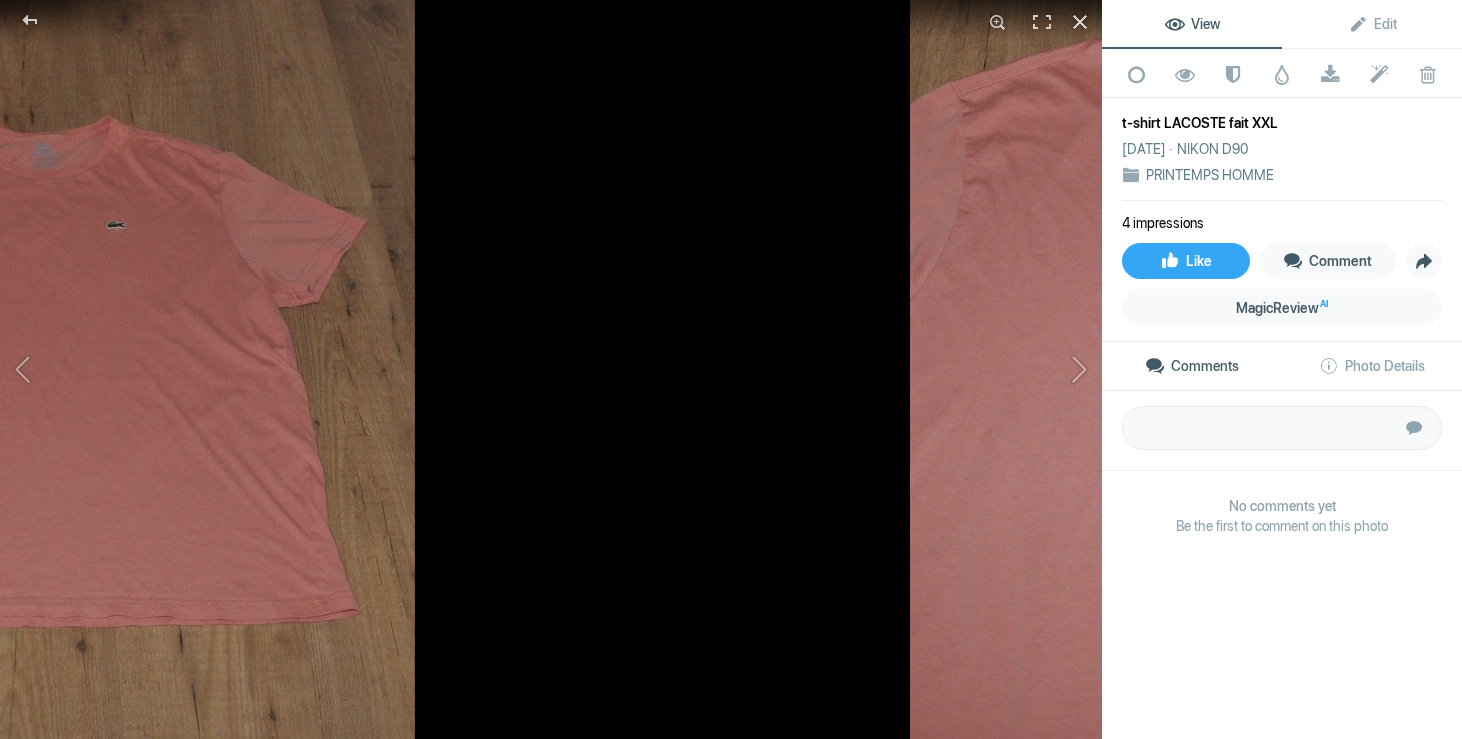 click 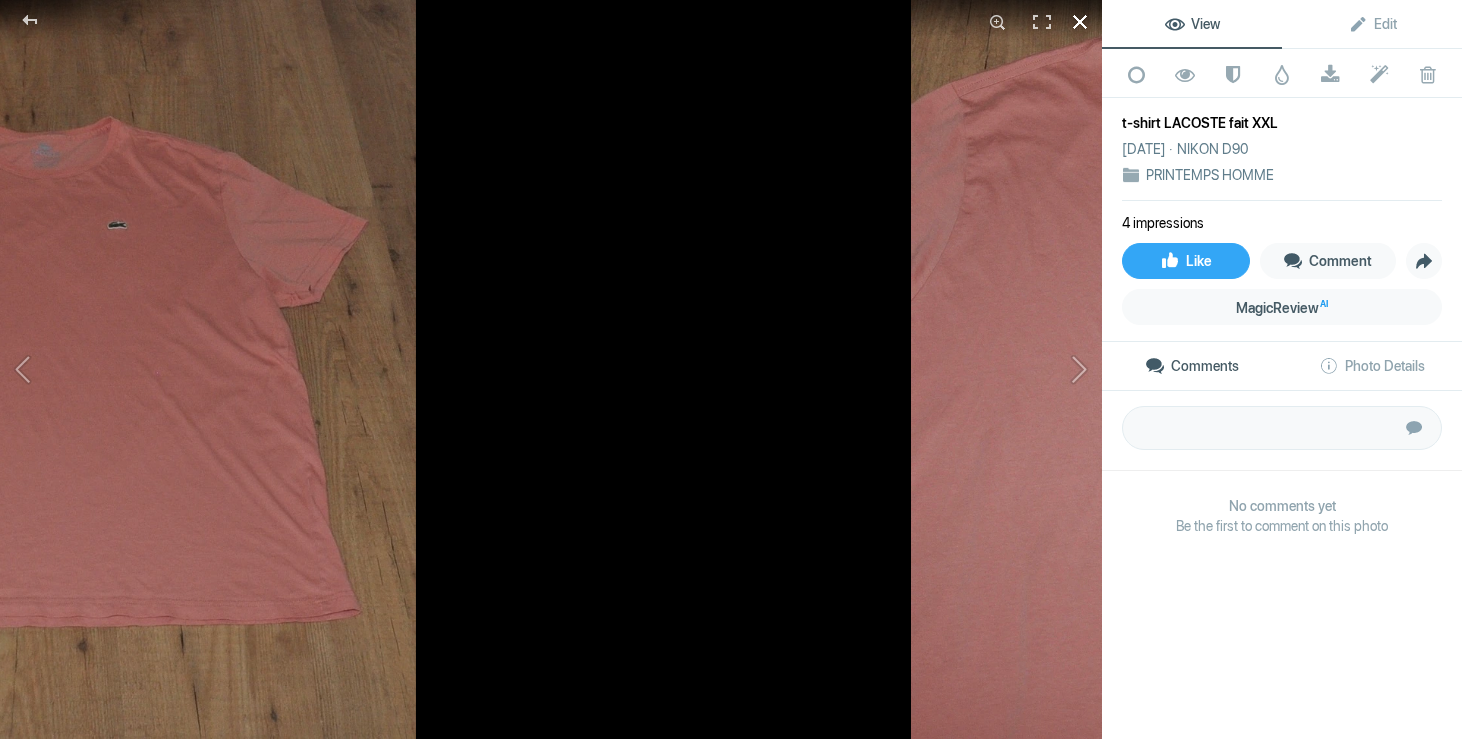 click 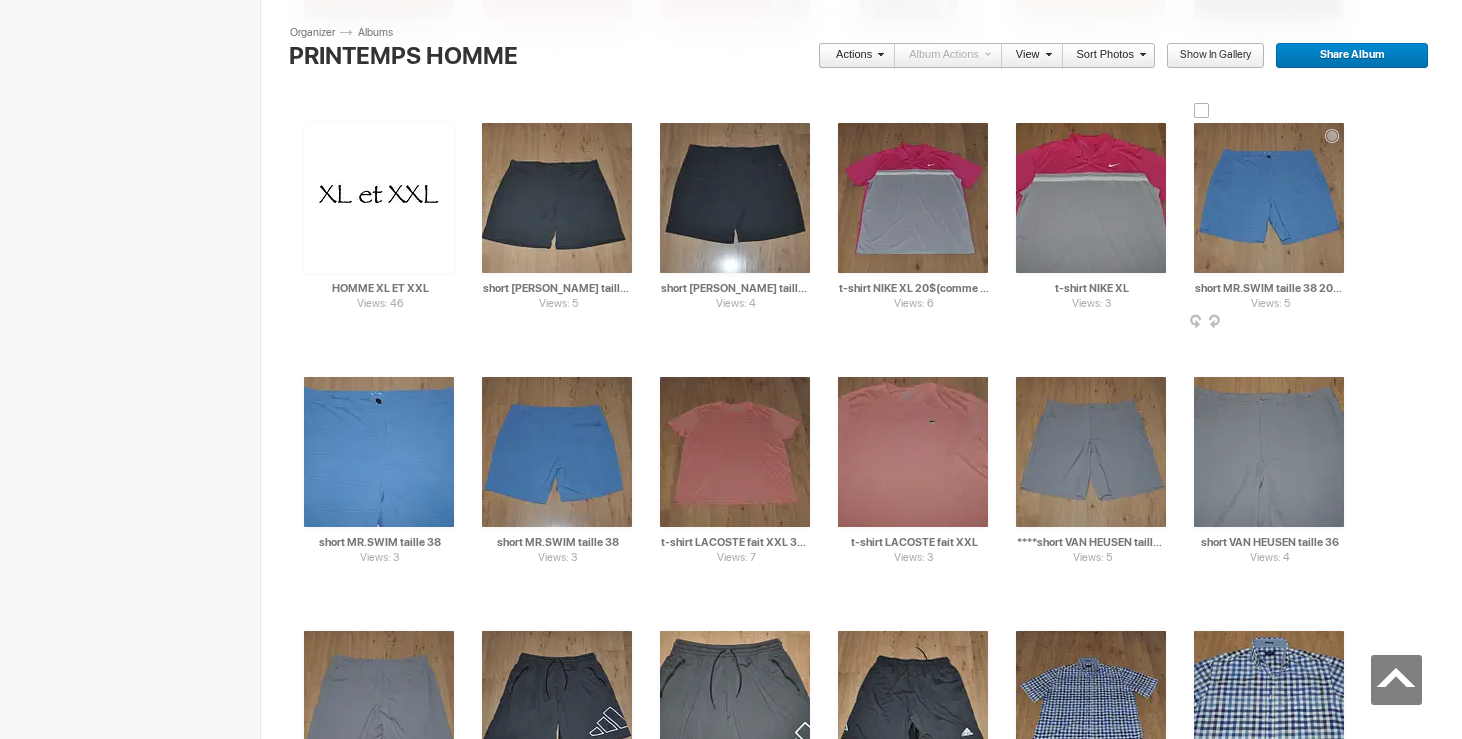 click at bounding box center [1269, 198] 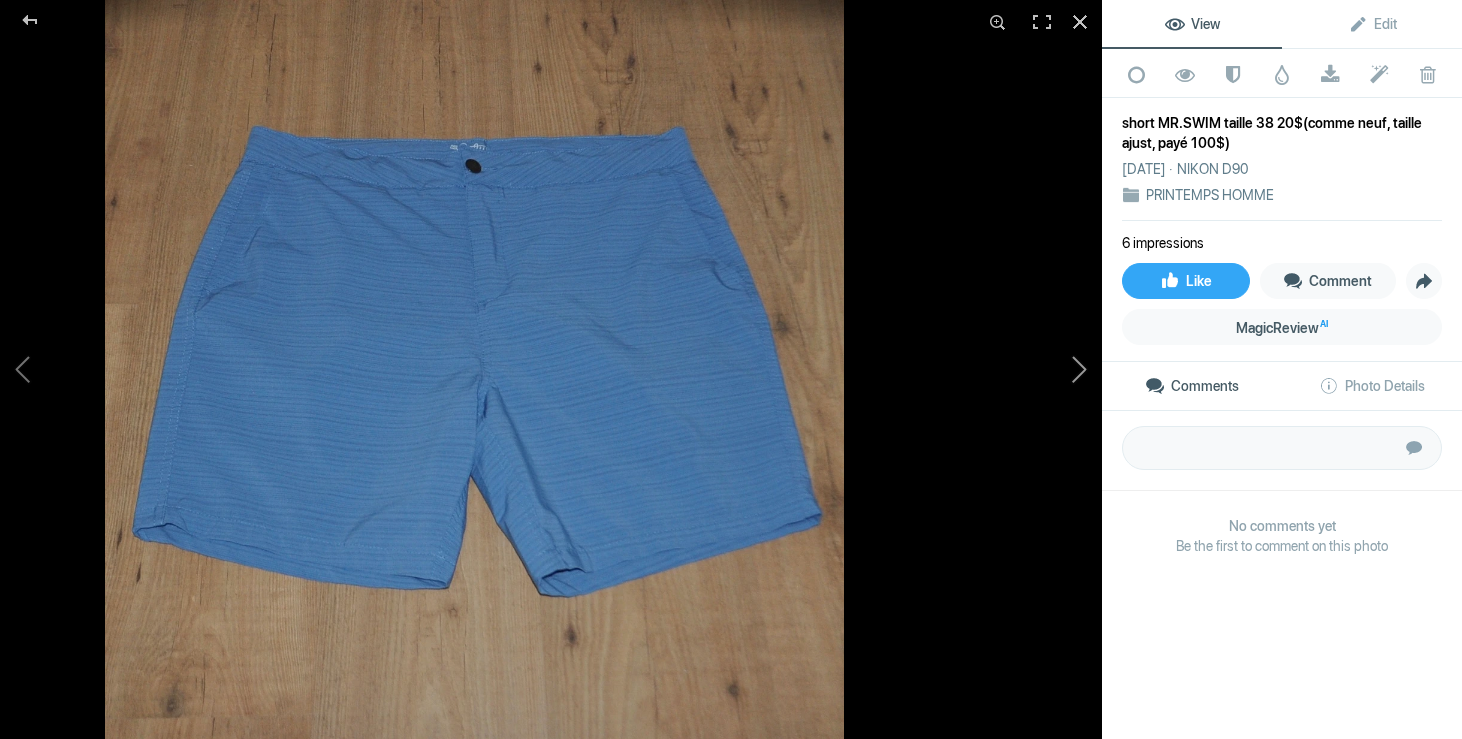 click 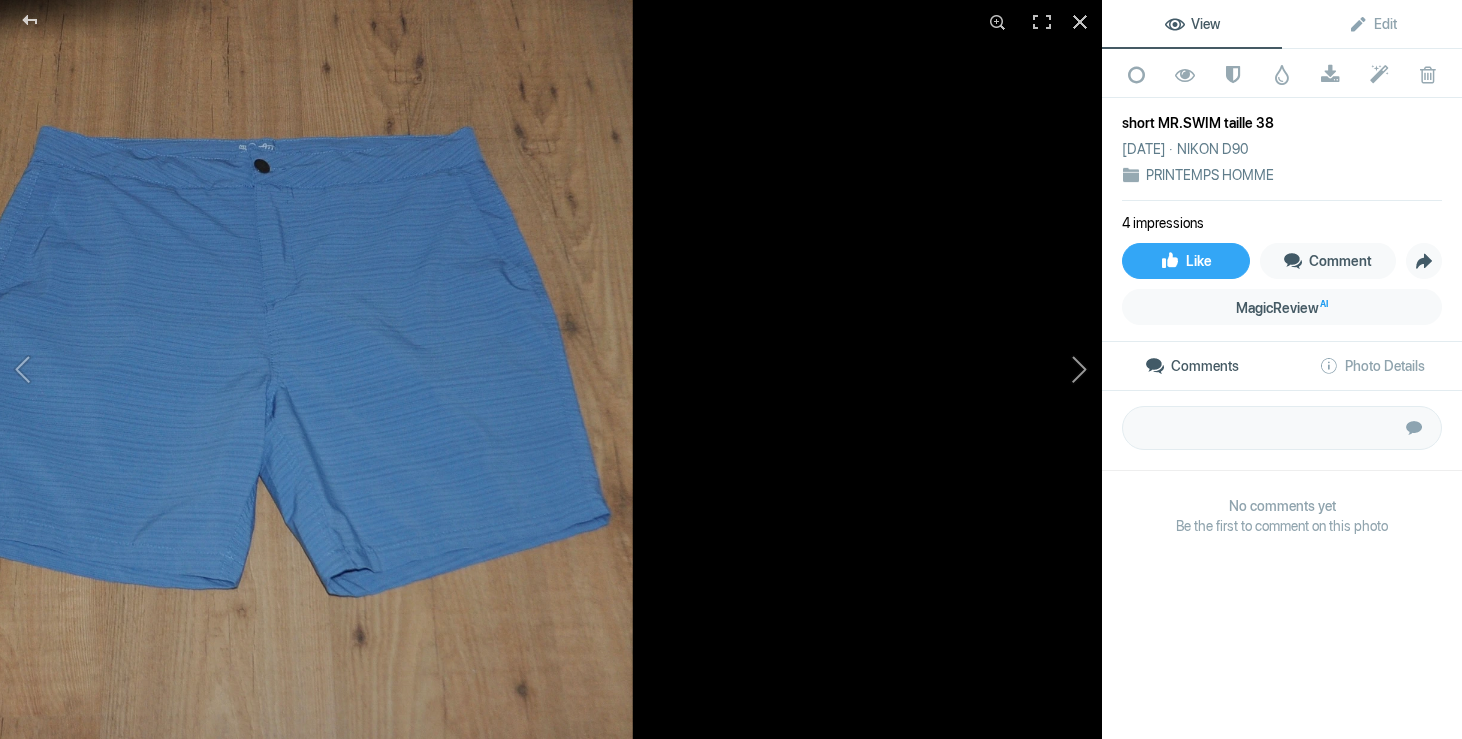 click 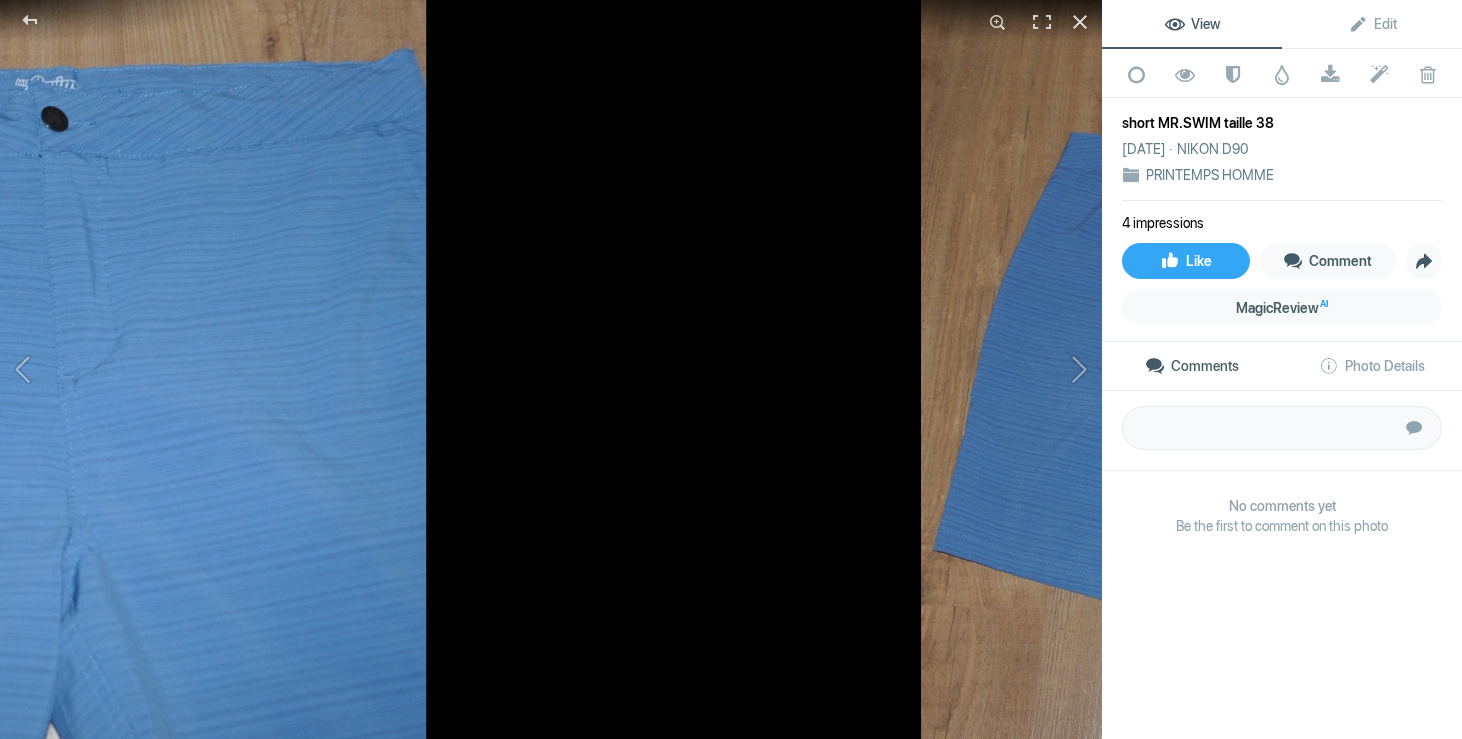 click 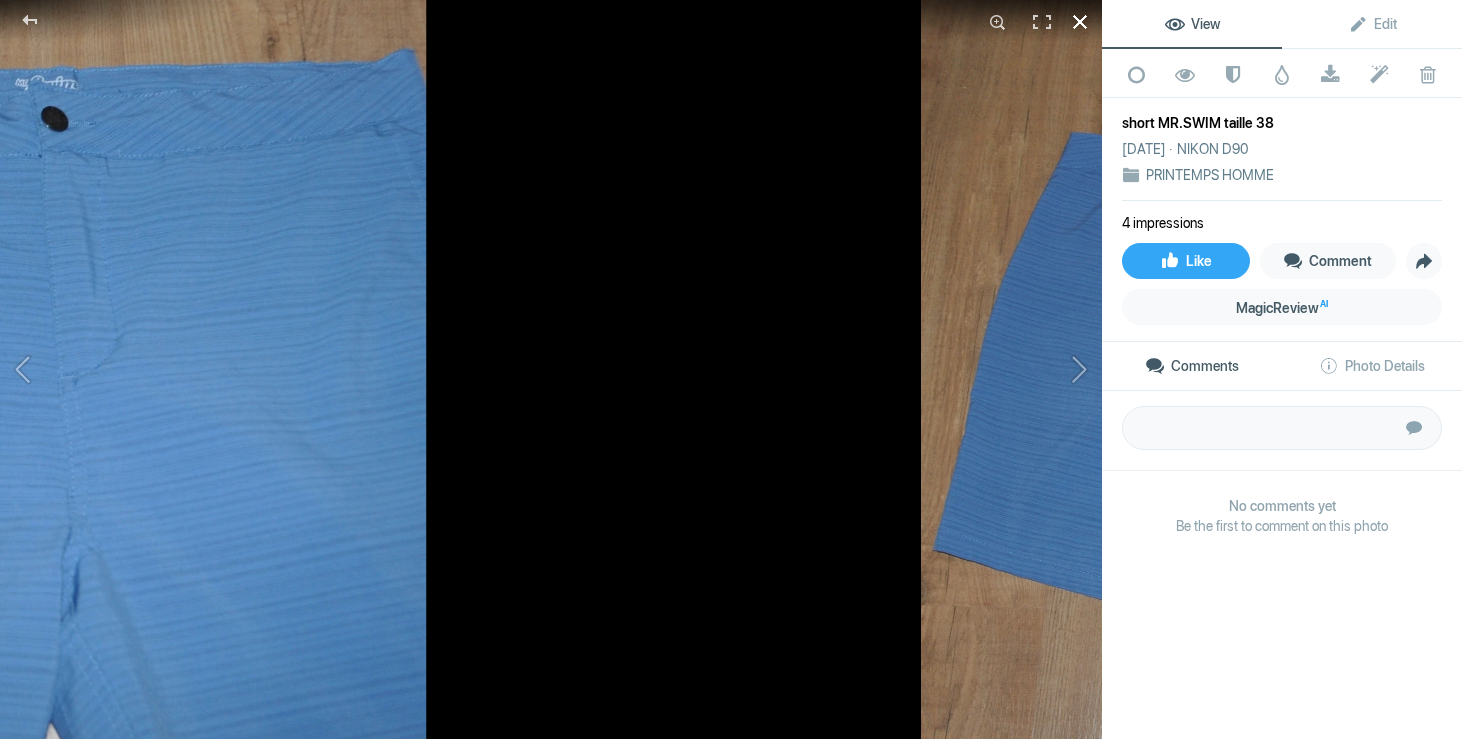click 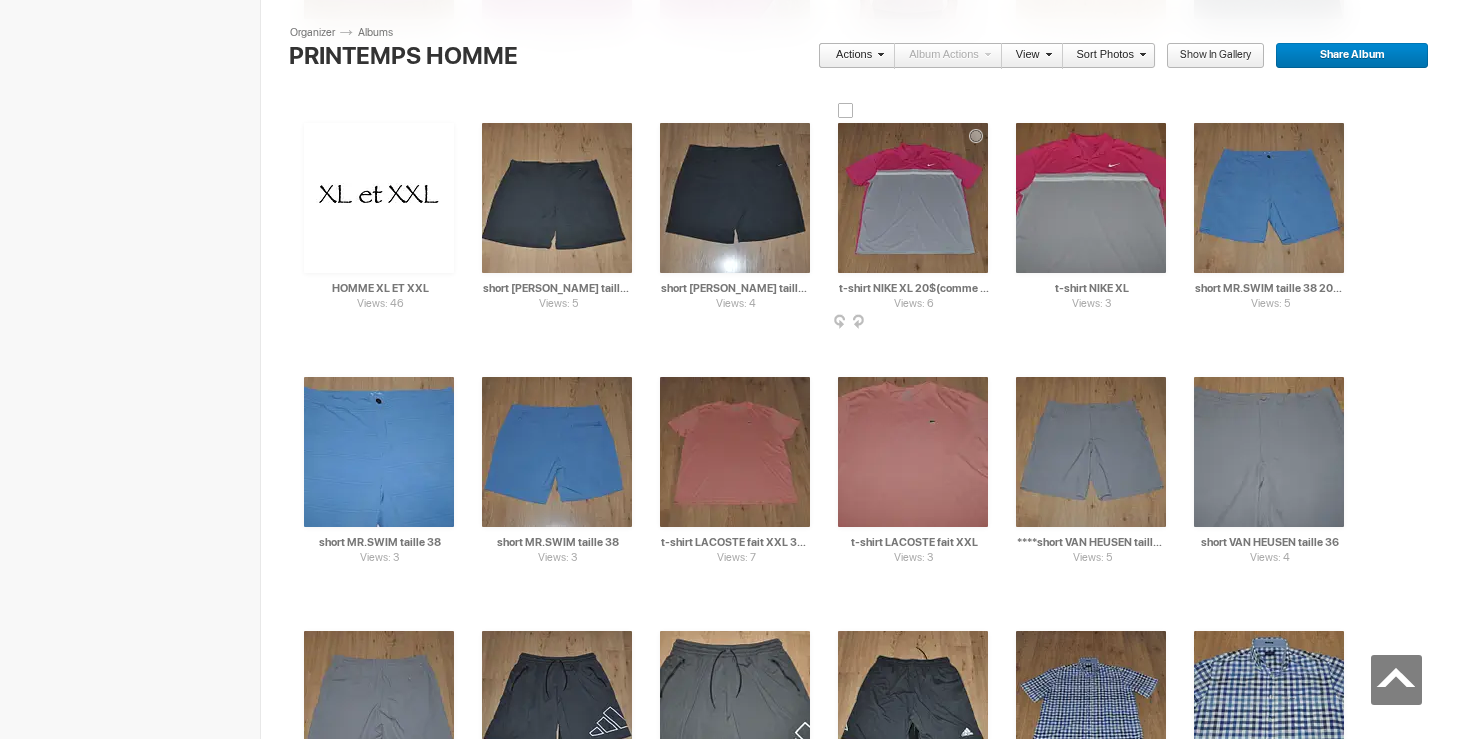 click at bounding box center (913, 198) 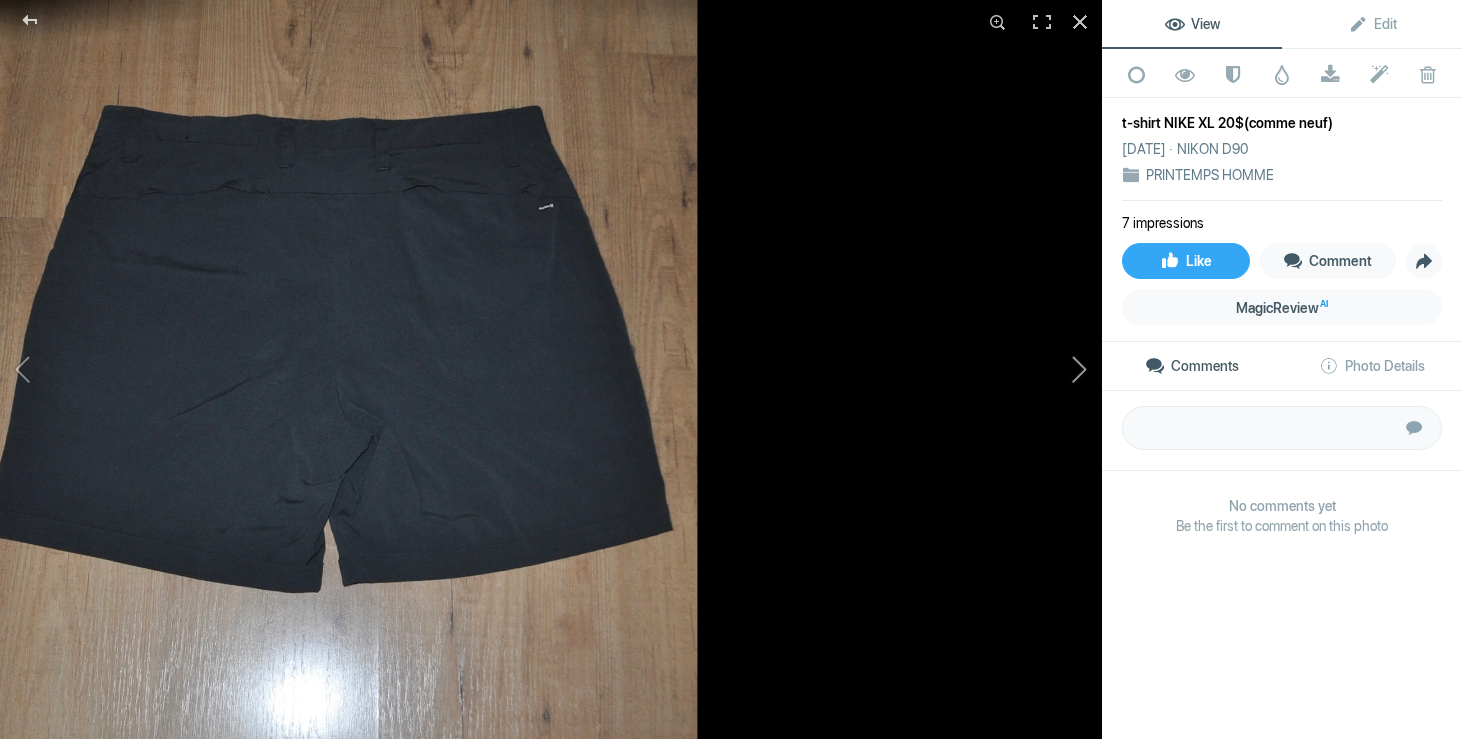 click 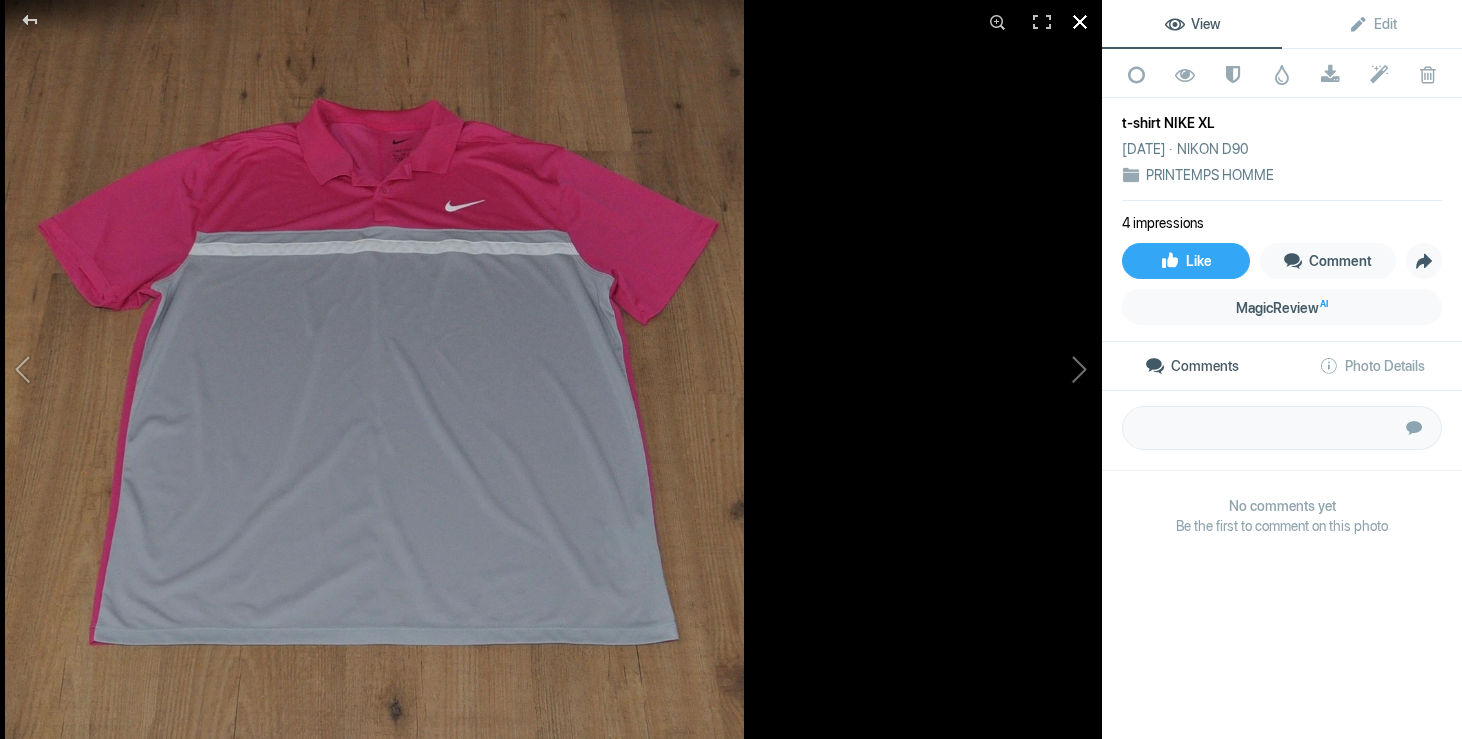 click 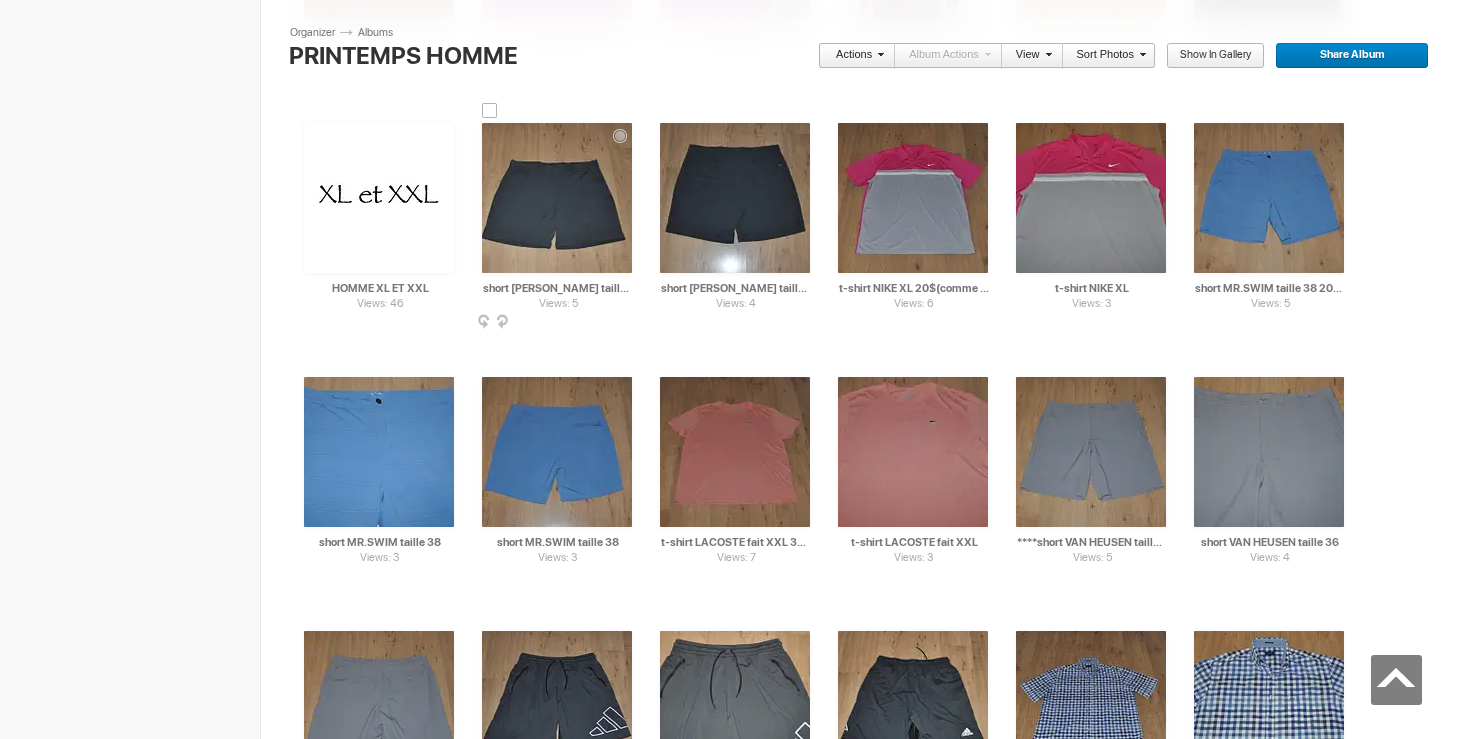 click at bounding box center [557, 198] 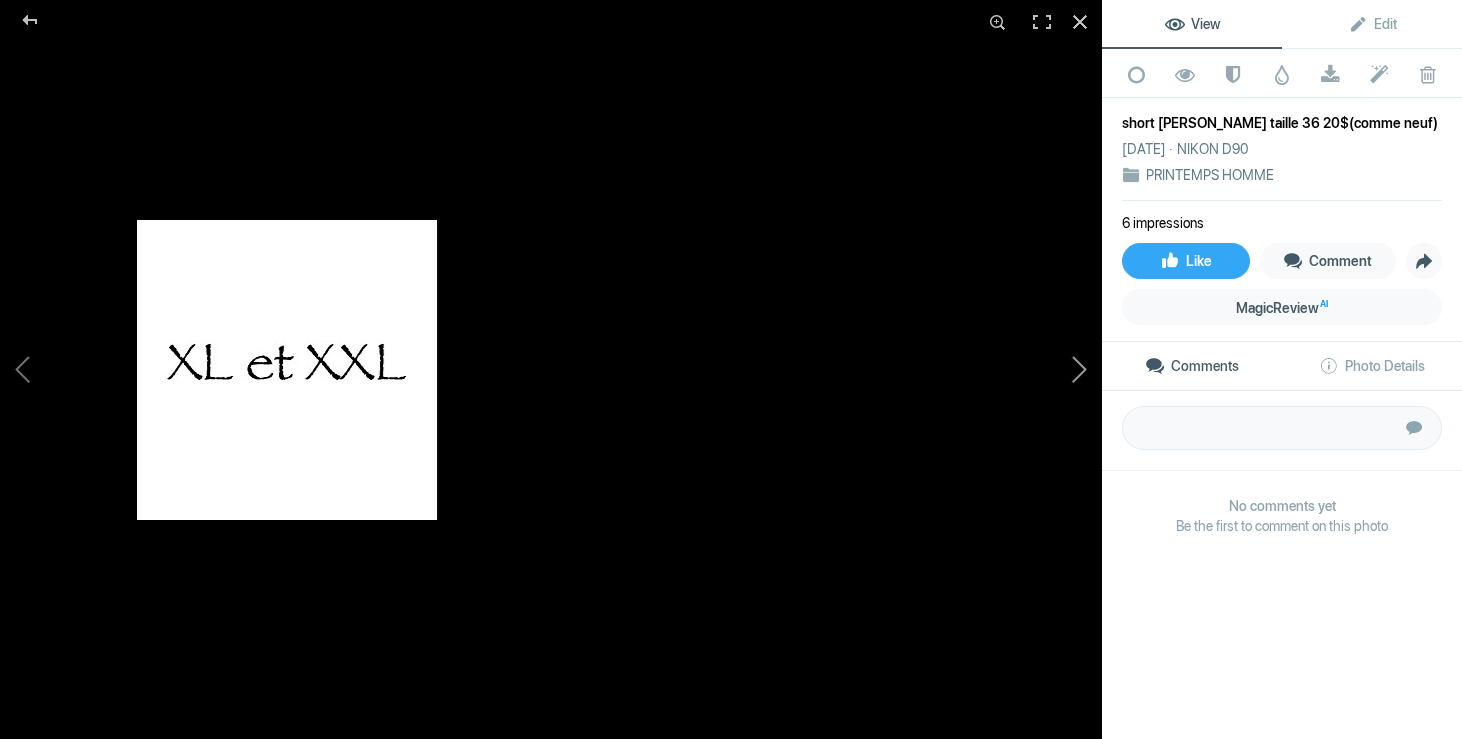 click 